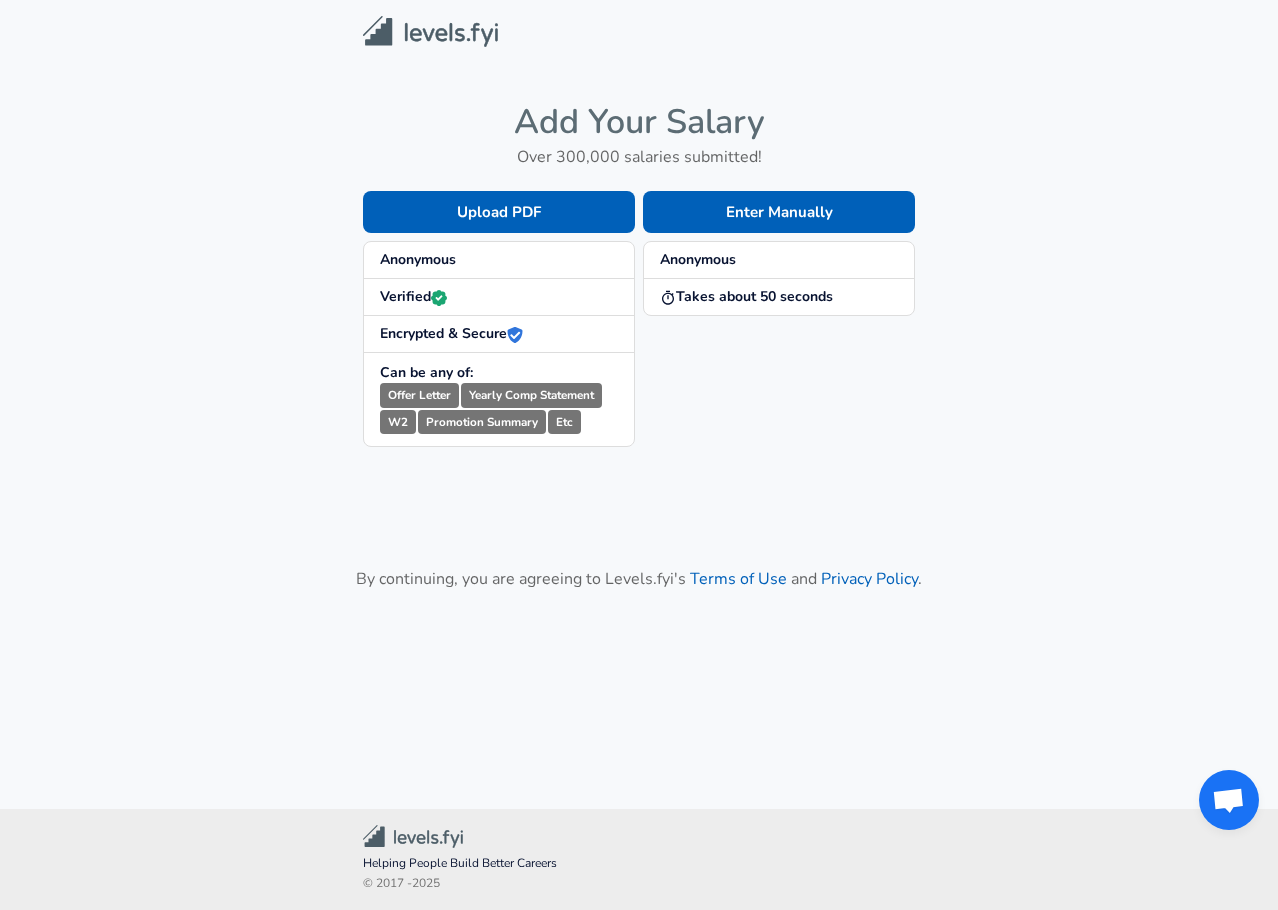 scroll, scrollTop: 0, scrollLeft: 0, axis: both 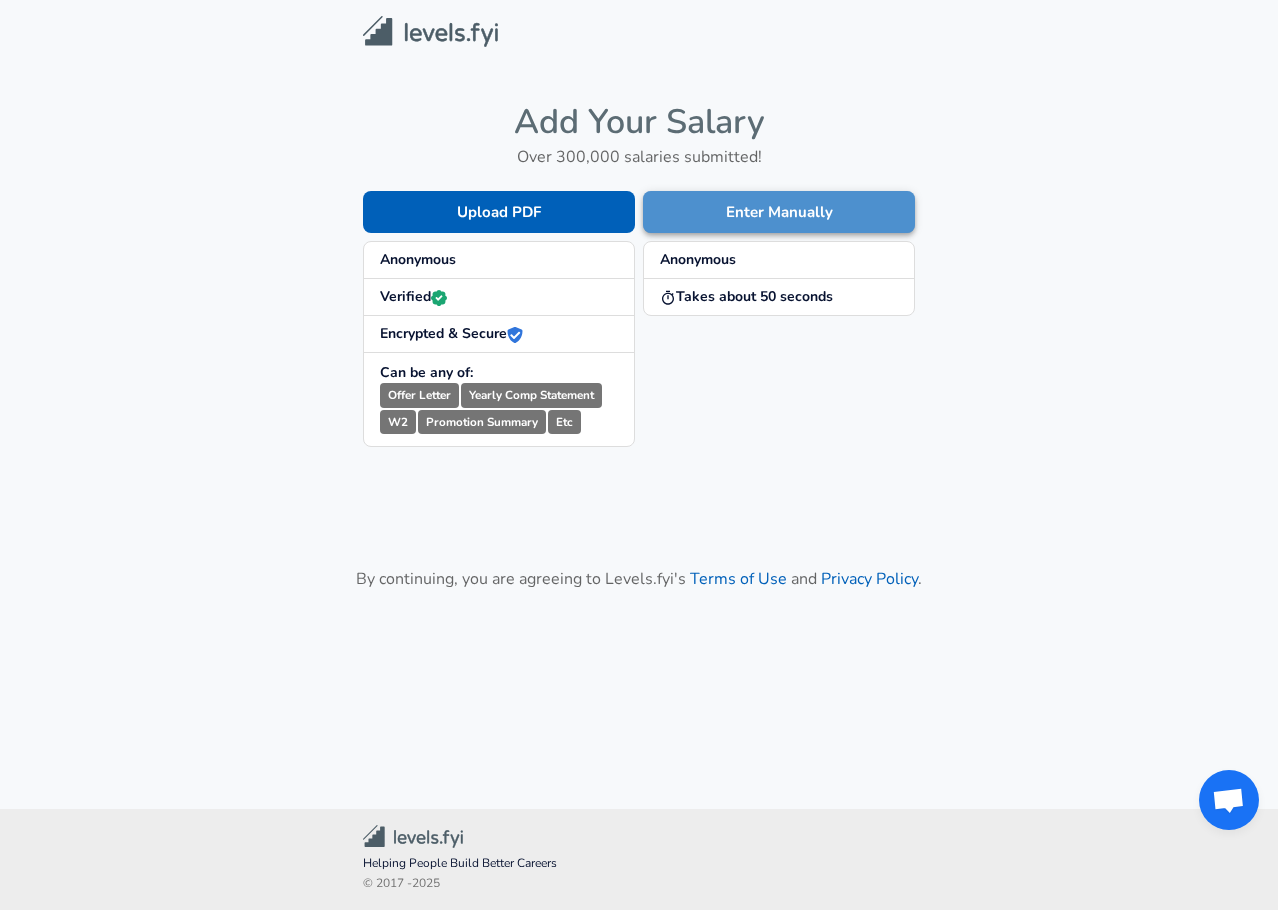 click on "Enter Manually" at bounding box center [499, 212] 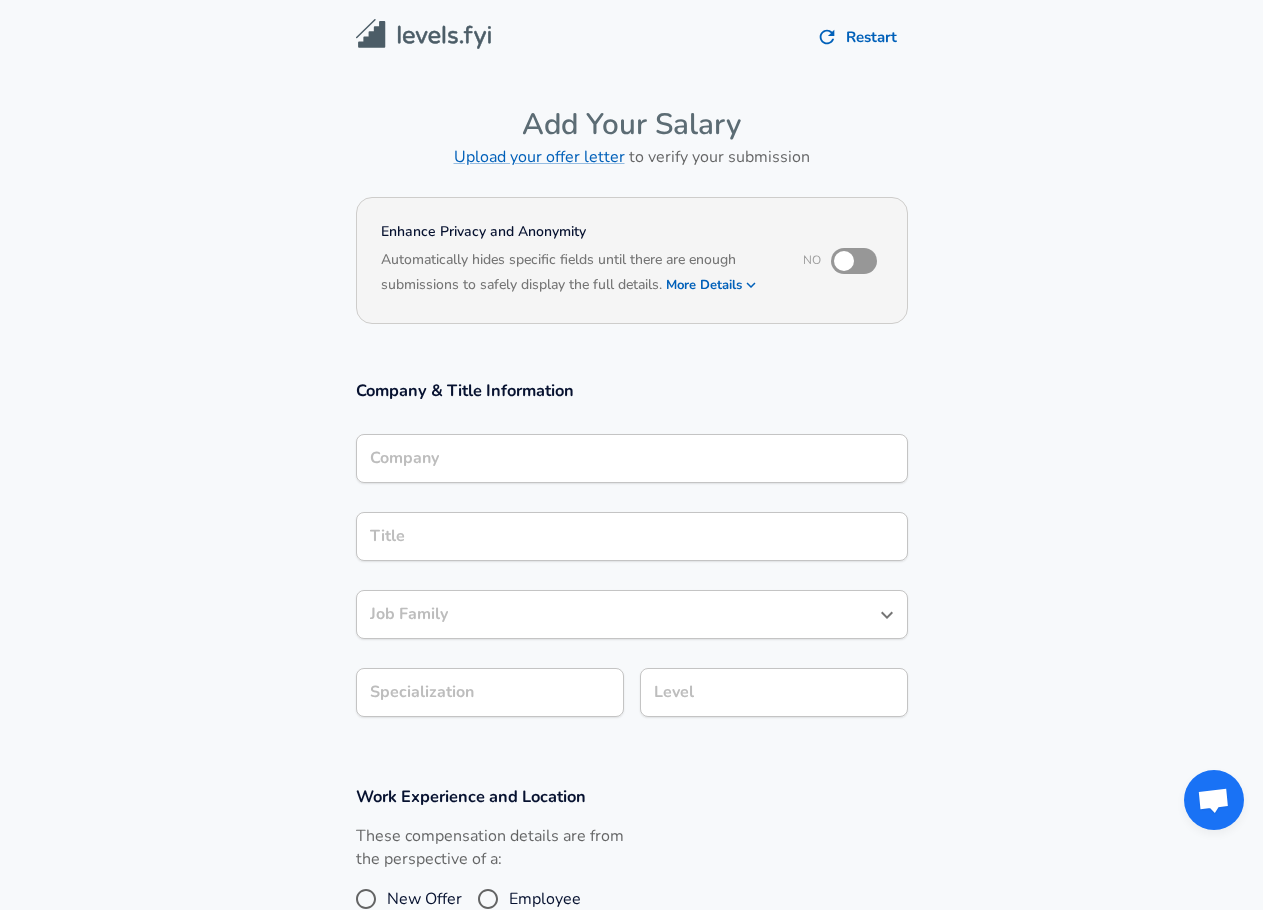 scroll, scrollTop: 20, scrollLeft: 0, axis: vertical 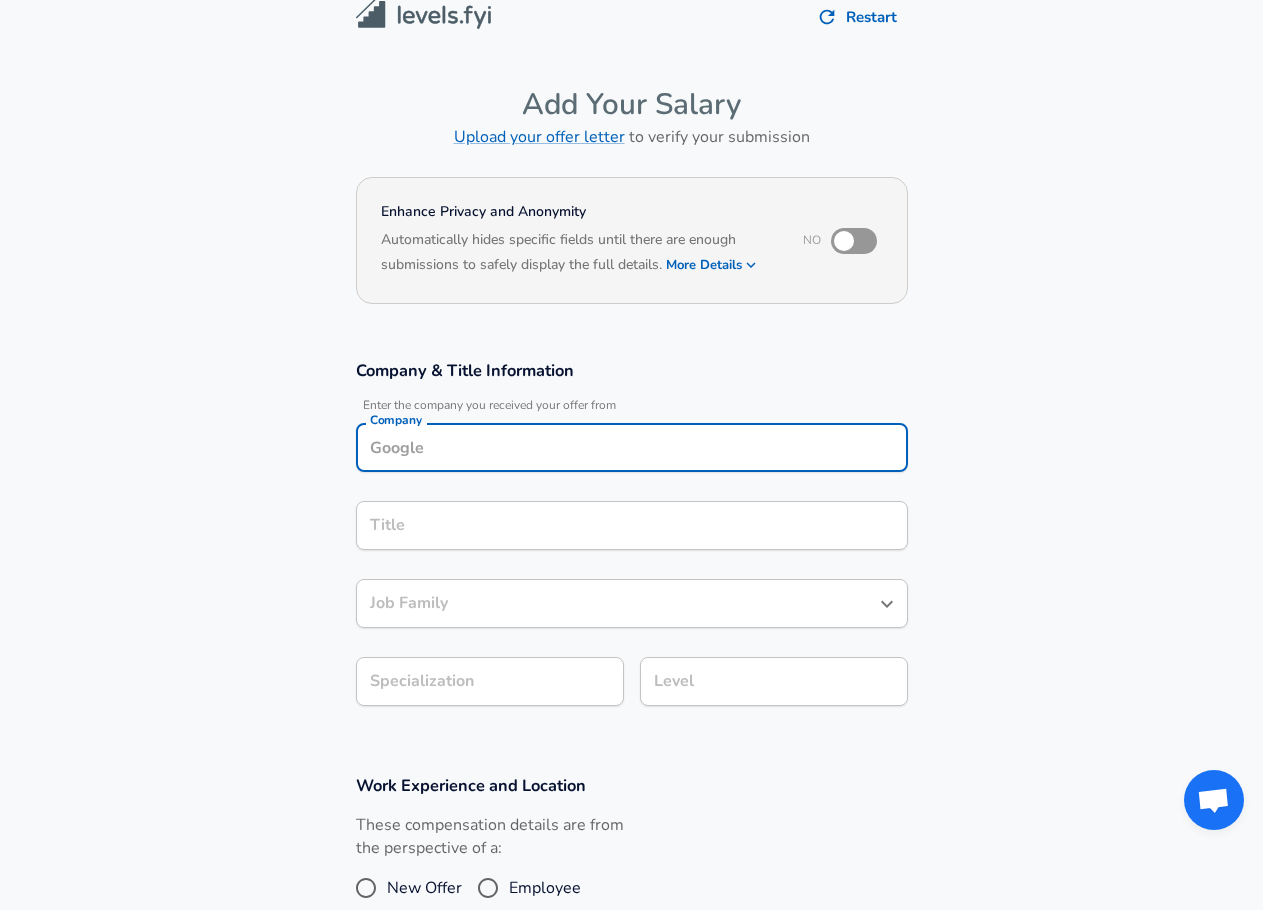 click on "Company" at bounding box center [632, 447] 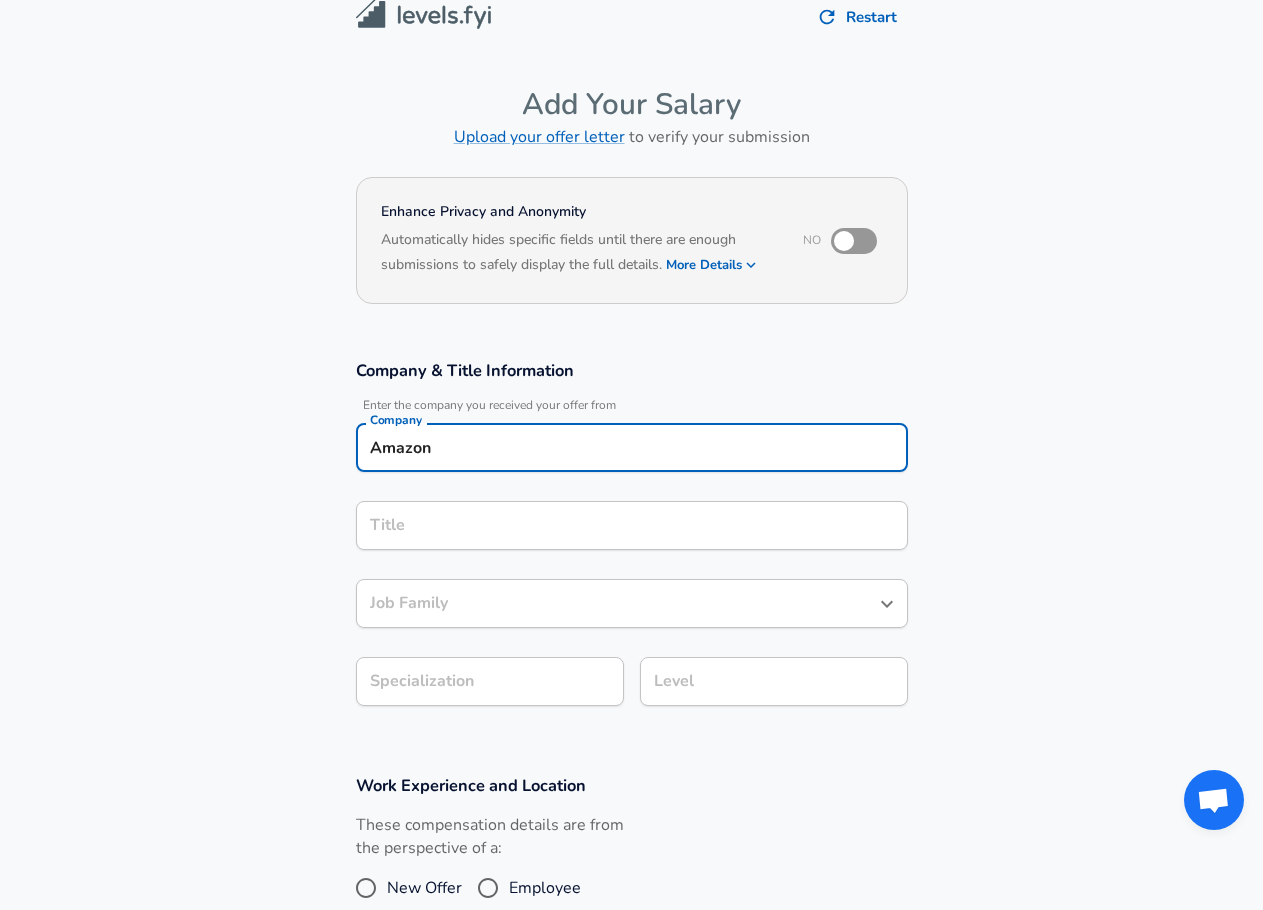 type on "Amazon" 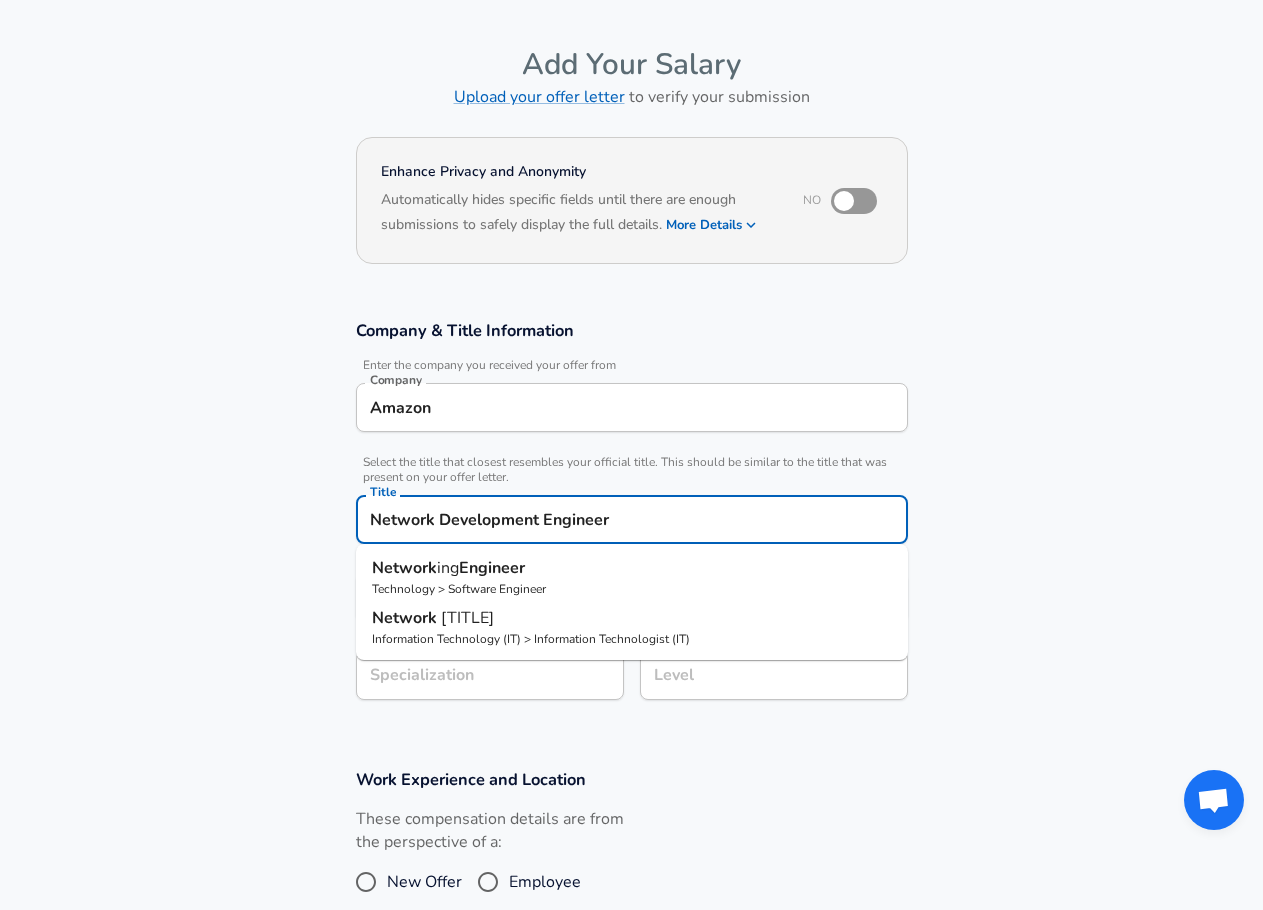 type on "Network Development Engineer" 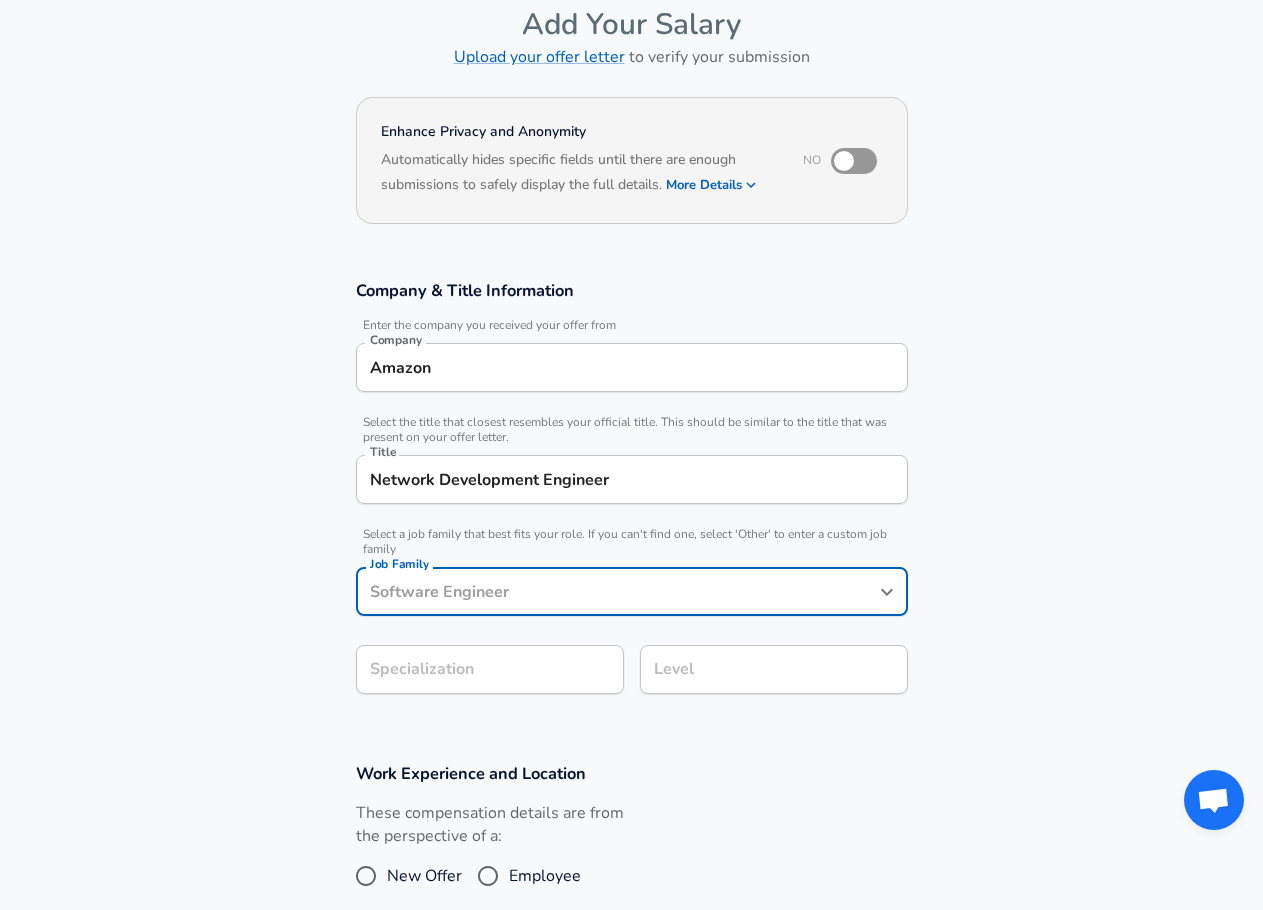 click on "Job Family Job Family" at bounding box center (632, 590) 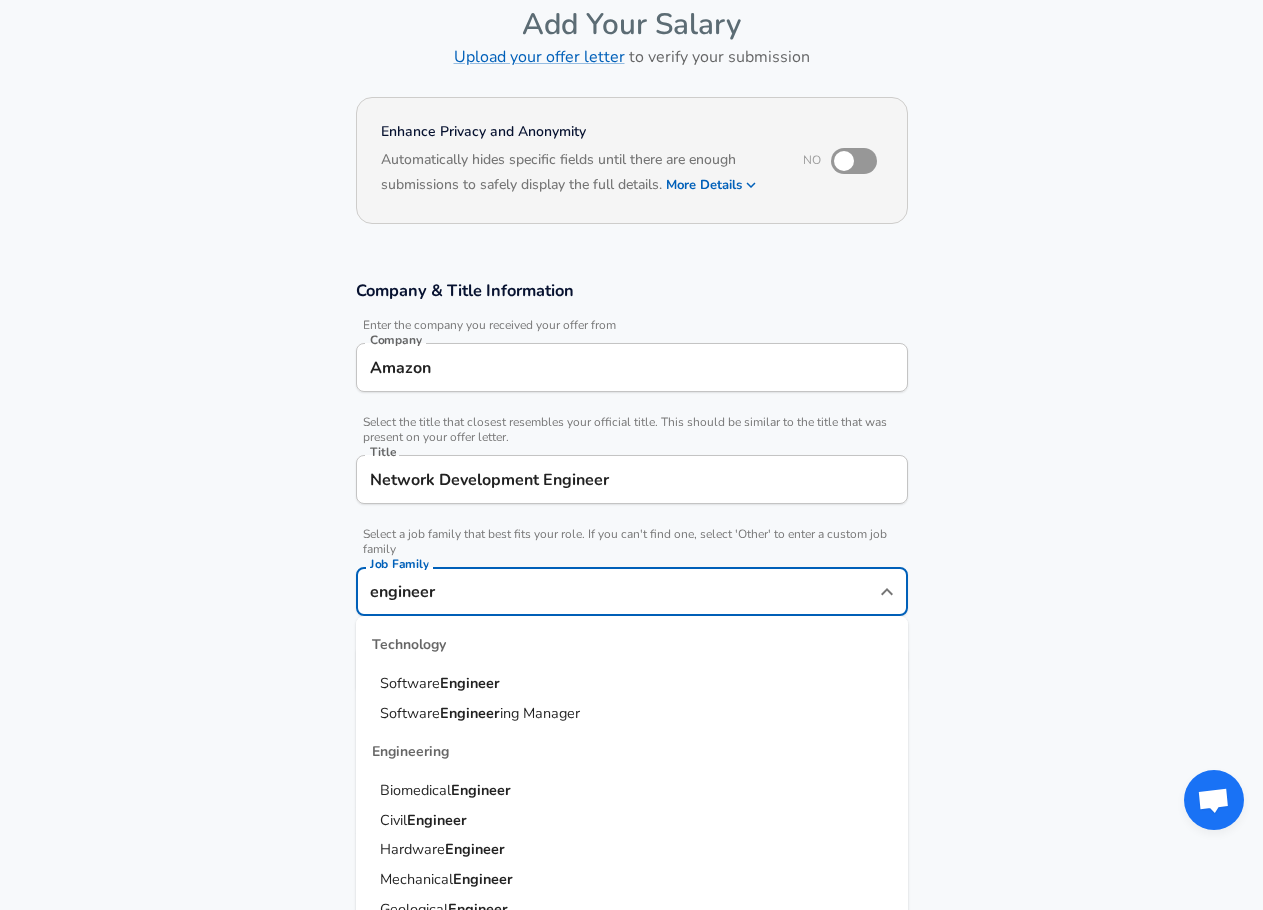scroll, scrollTop: 0, scrollLeft: 0, axis: both 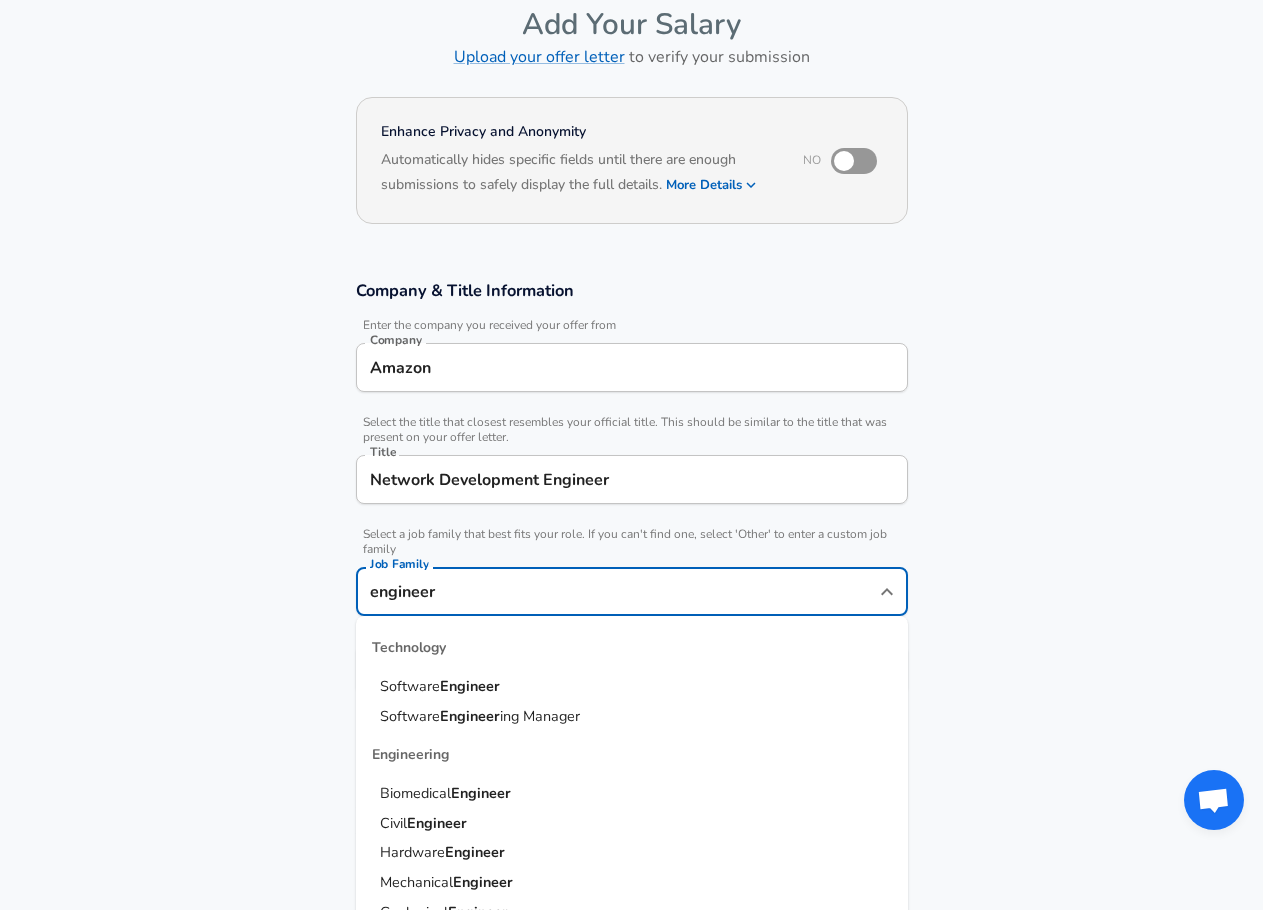 click on "Software  Engineer" at bounding box center [632, 687] 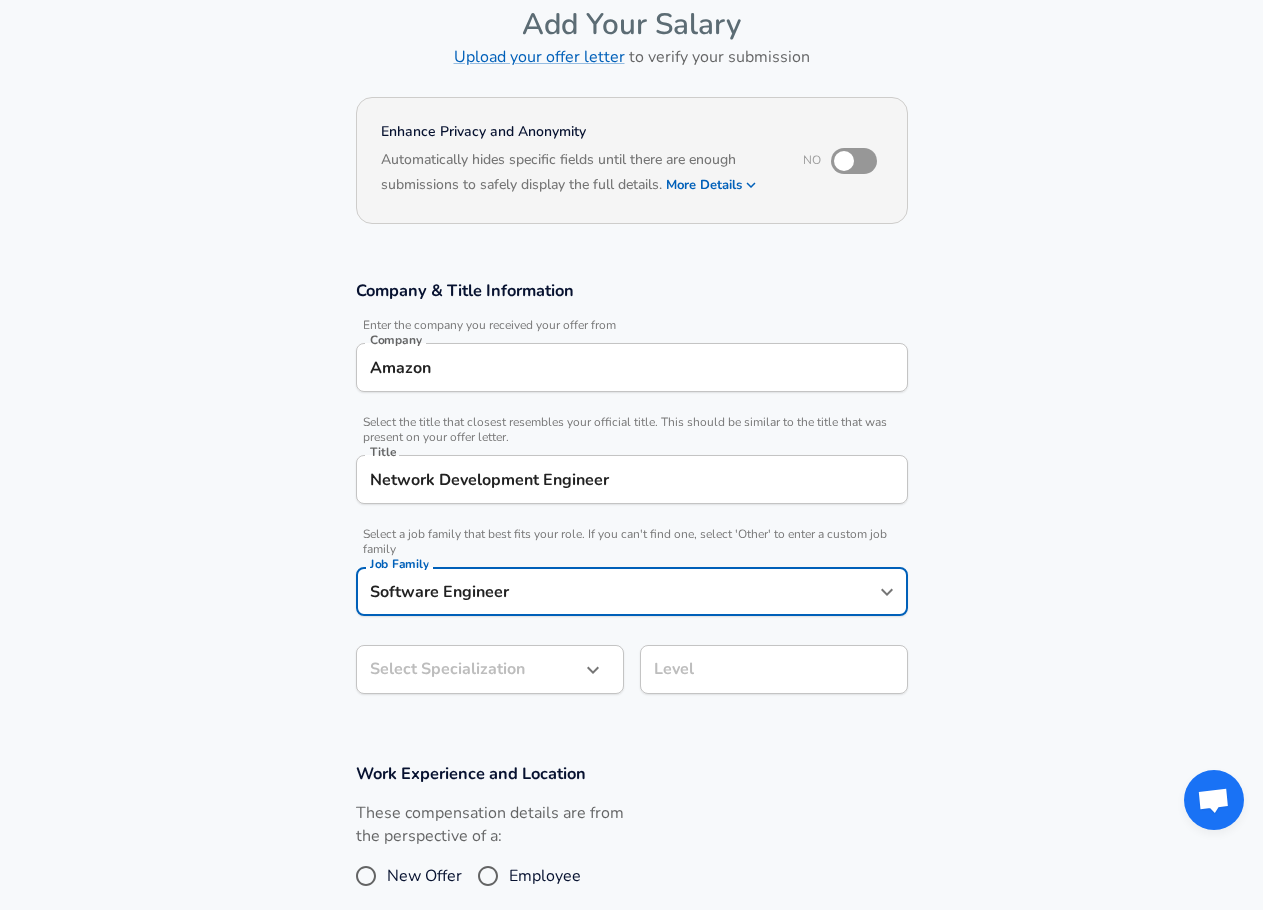 type on "Software Engineer" 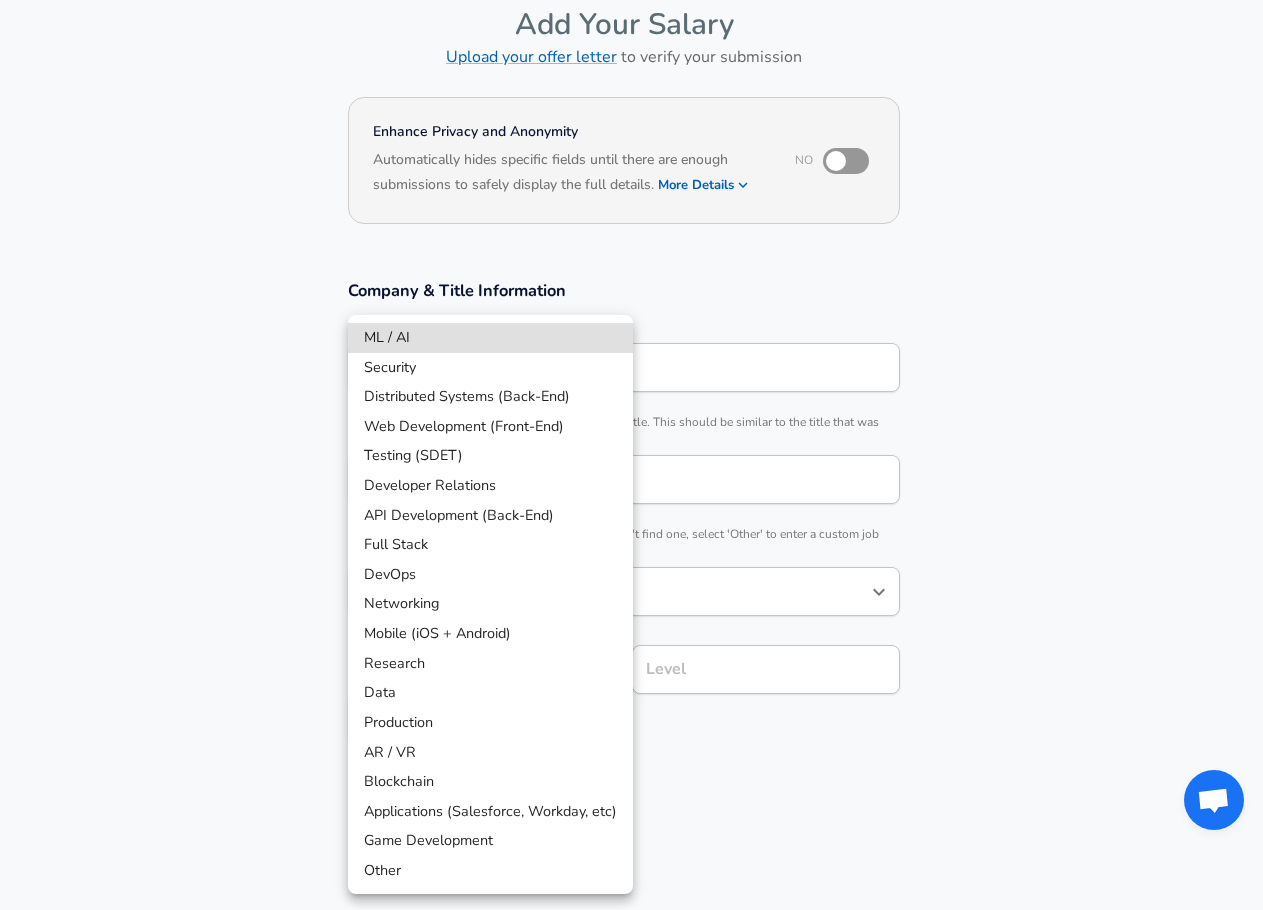 scroll, scrollTop: 160, scrollLeft: 0, axis: vertical 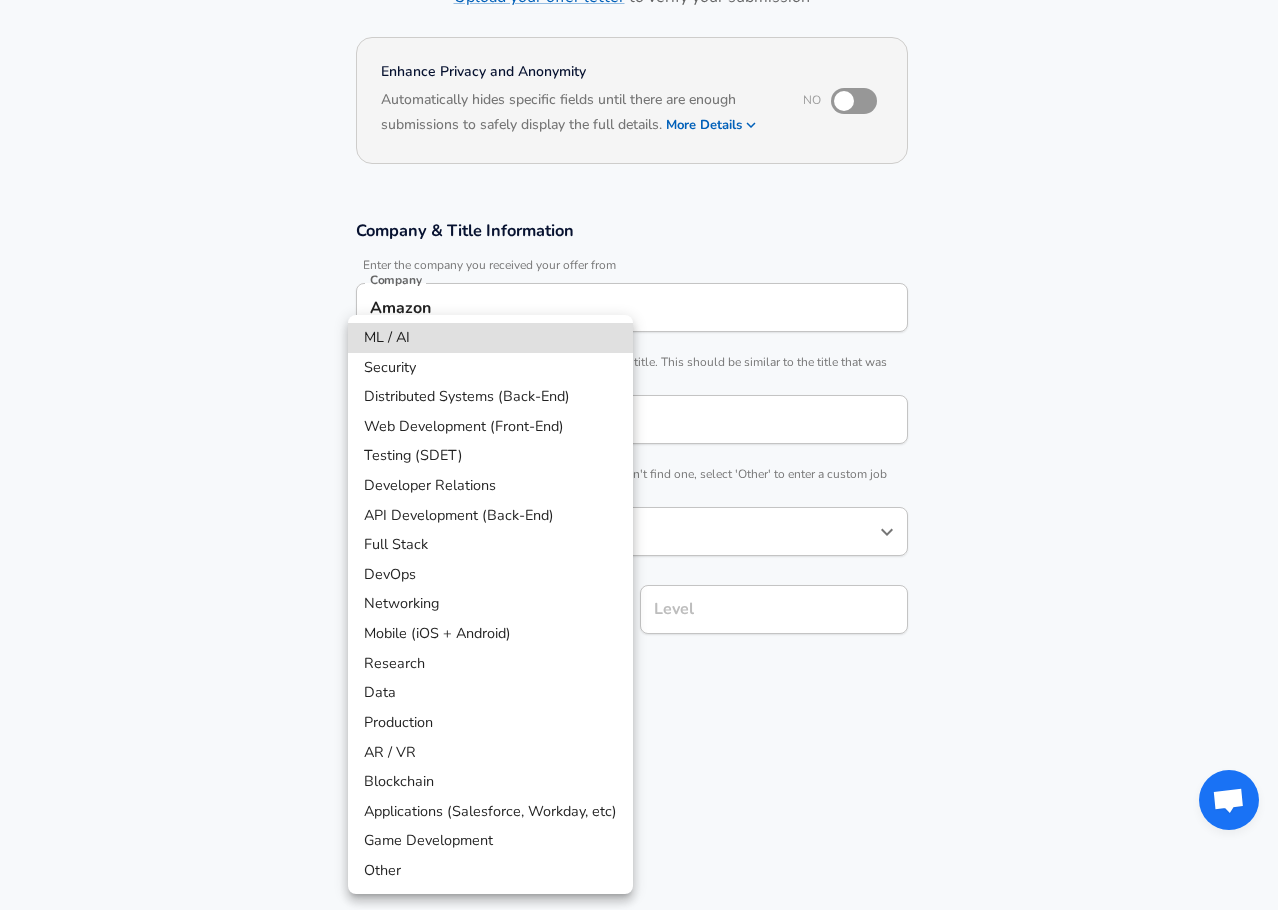 click on "Company Amazon Company   Select the title that closest resembles your official title. This should be similar to the title that was present on your offer letter. Title Network Development Engineer Title   Select a job family that best fits your role. If you can't find one, select 'Other' to enter a custom job family Job Family Software Engineer Job Family   Select a Specialization that best fits your role. If you can't find one, select 'Other' to enter a custom specialization Select Specialization ​ Level" at bounding box center (639, 295) 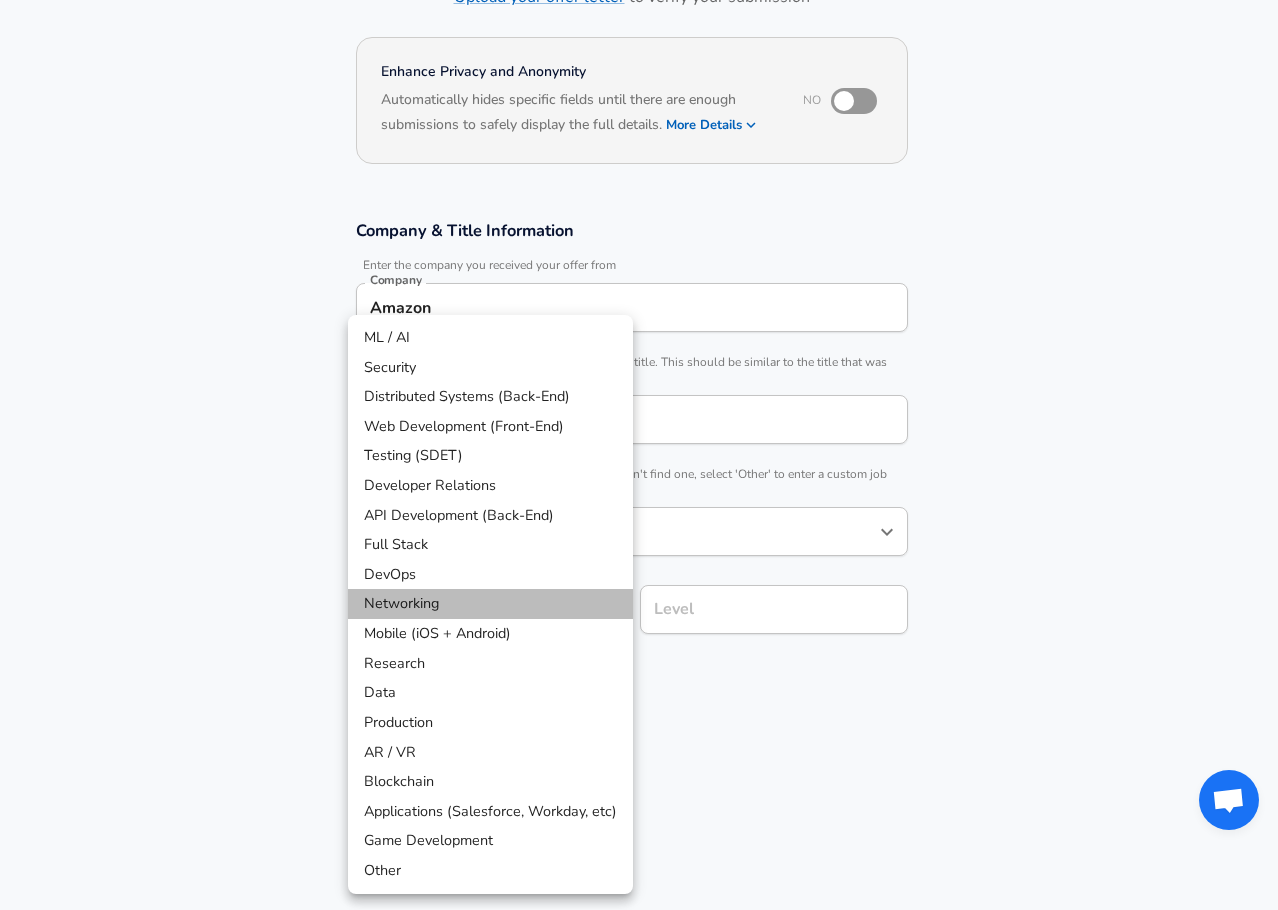 click on "Networking" at bounding box center [490, 604] 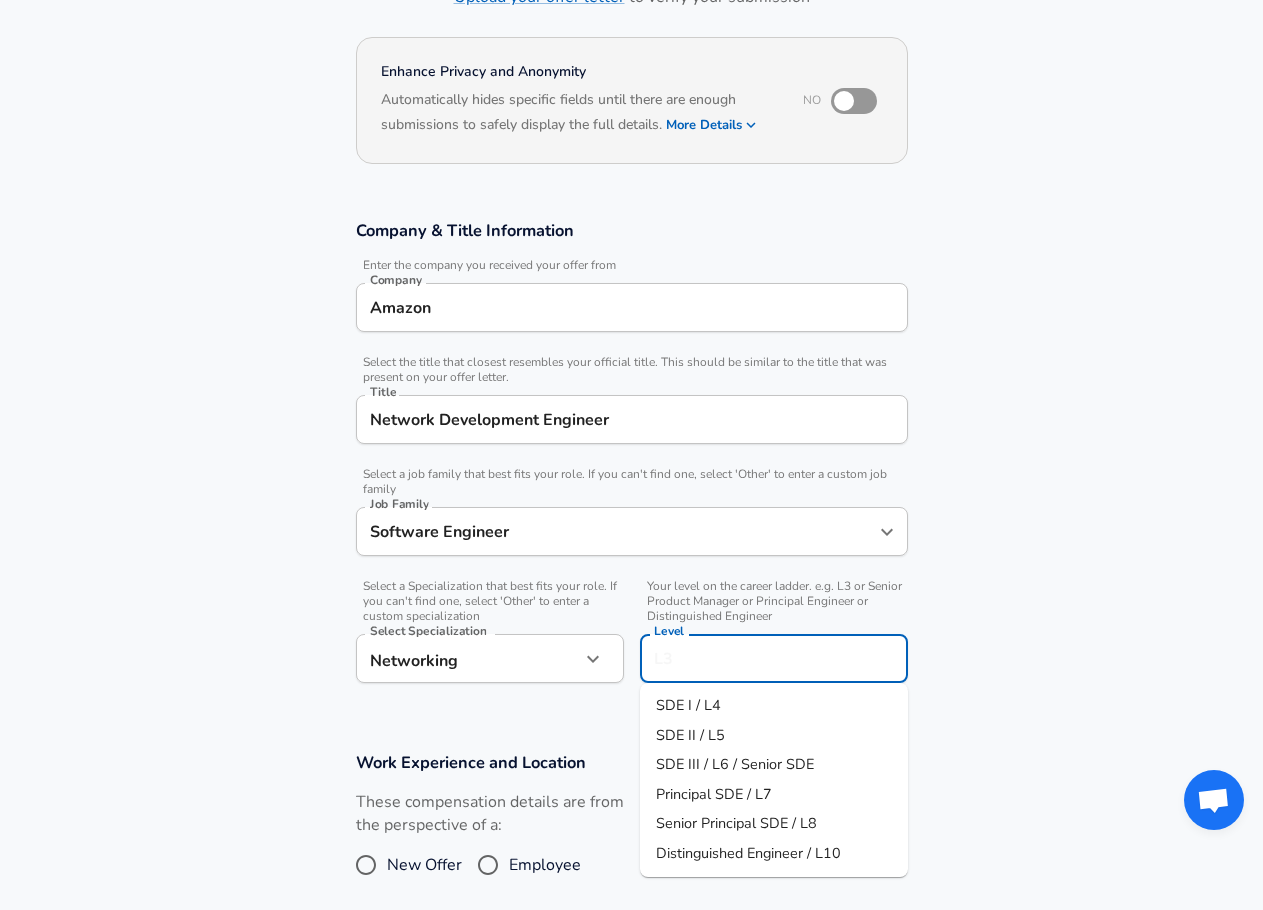 scroll, scrollTop: 200, scrollLeft: 0, axis: vertical 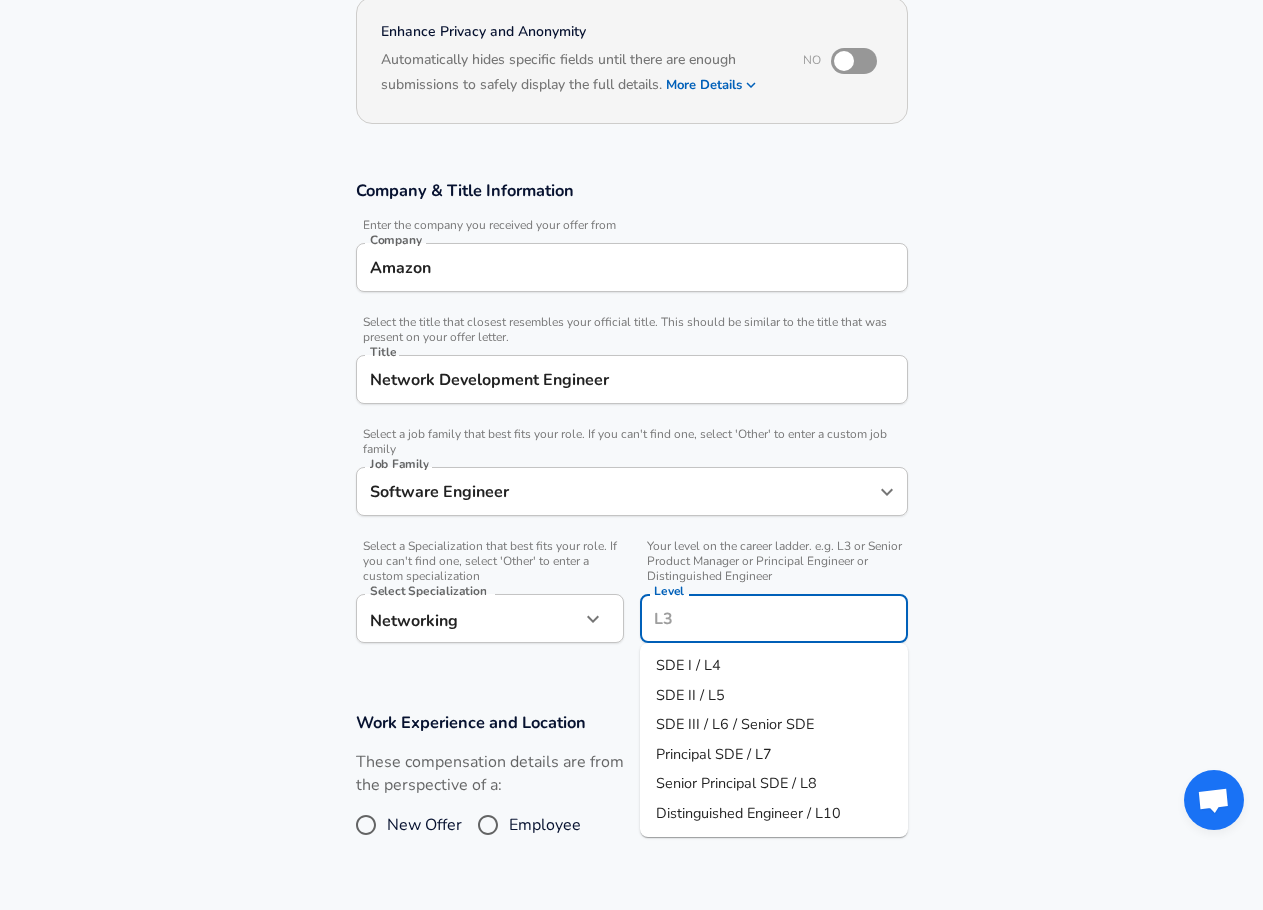 click on "Level" at bounding box center [774, 618] 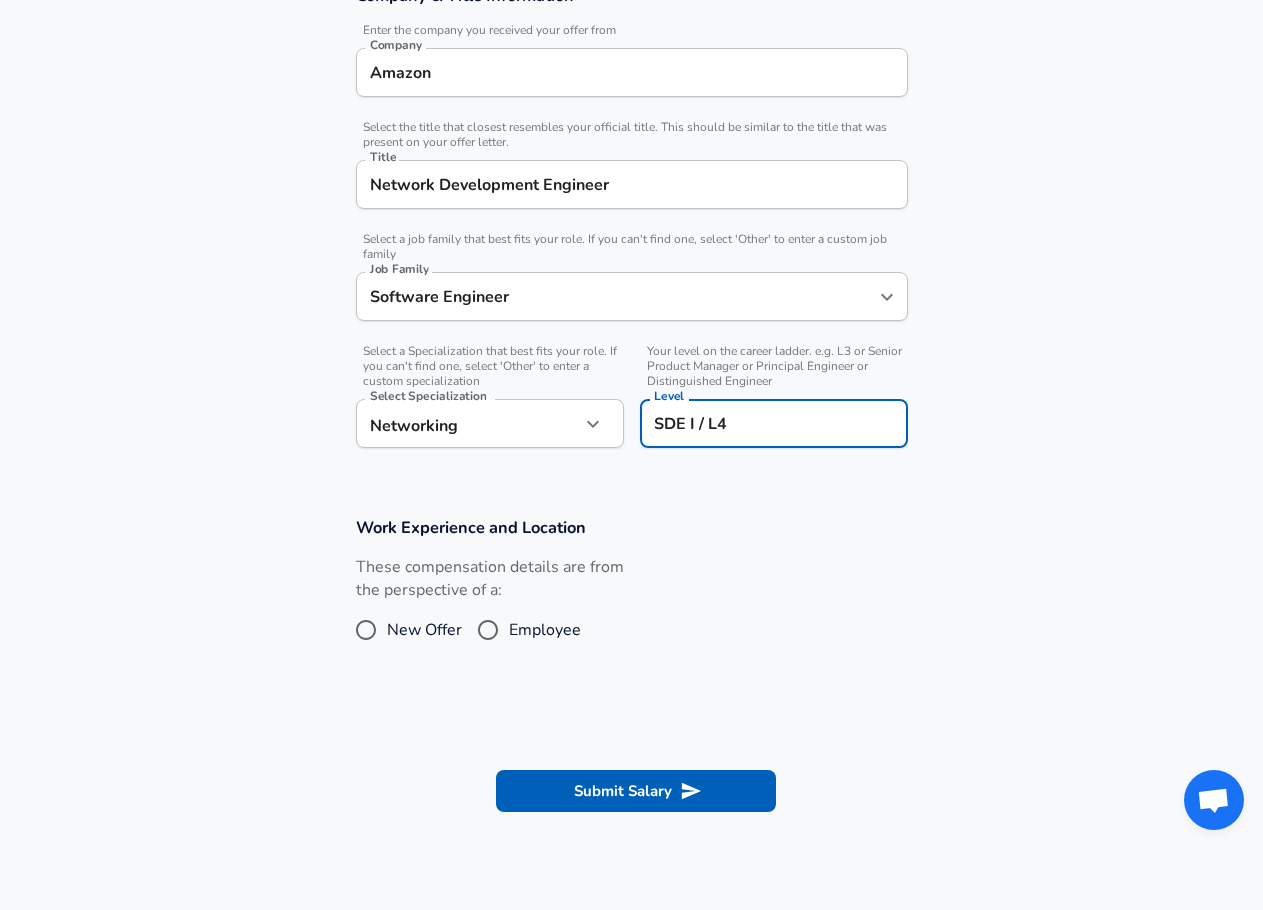 scroll, scrollTop: 400, scrollLeft: 0, axis: vertical 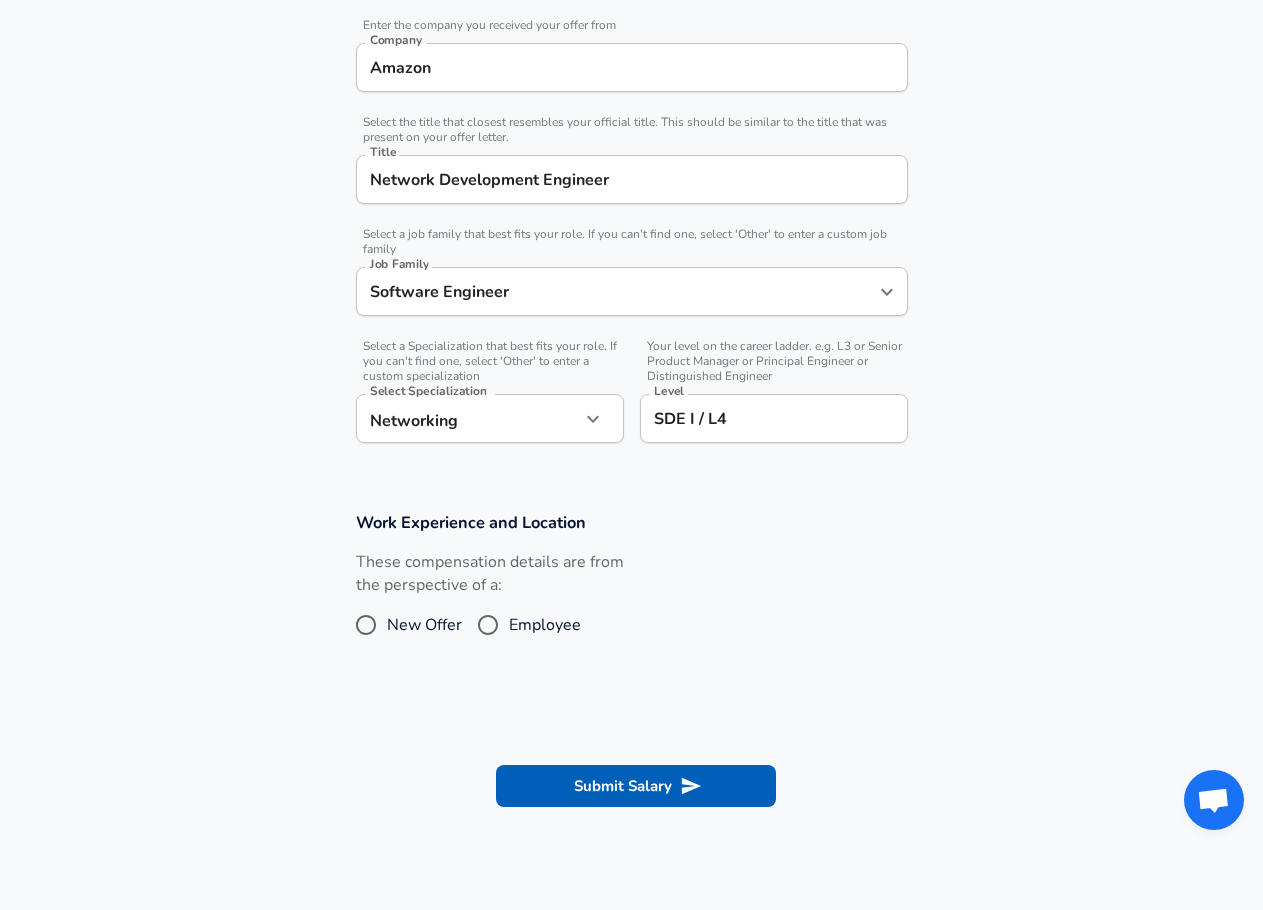 click on "New Offer" at bounding box center [424, 625] 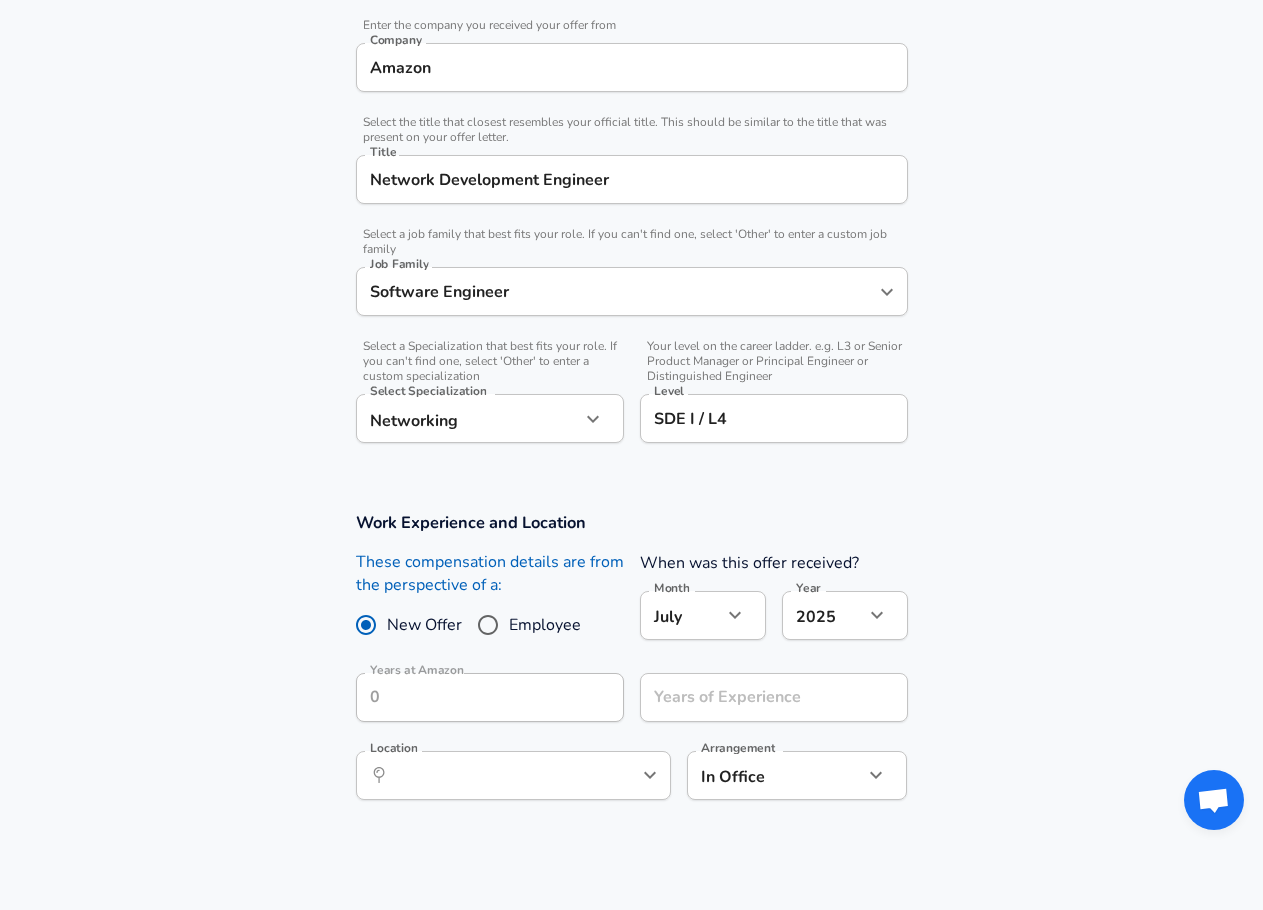 click on "Company Amazon Company   Select the title that closest resembles your official title. This should be similar to the title that was present on your offer letter. Title Network Development Engineer Title   Select a job family that best fits your role. If you can't find one, select 'Other' to enter a custom job family Job Family Software Engineer Job Family   Select a Specialization that best fits your role. If you can't find one, select 'Other' to enter a custom specialization Select Specialization Networking" at bounding box center [631, 55] 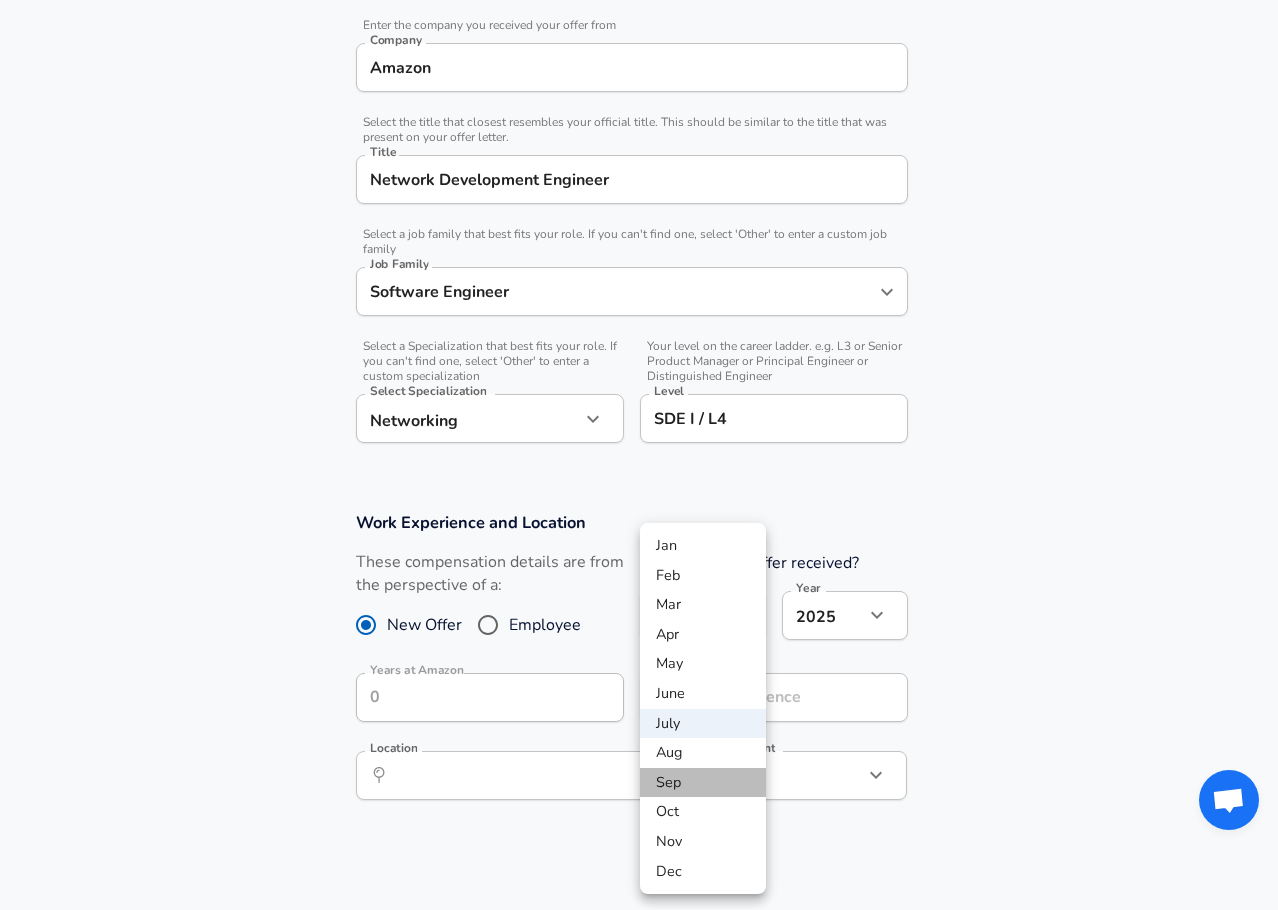 click on "Sep" at bounding box center [703, 783] 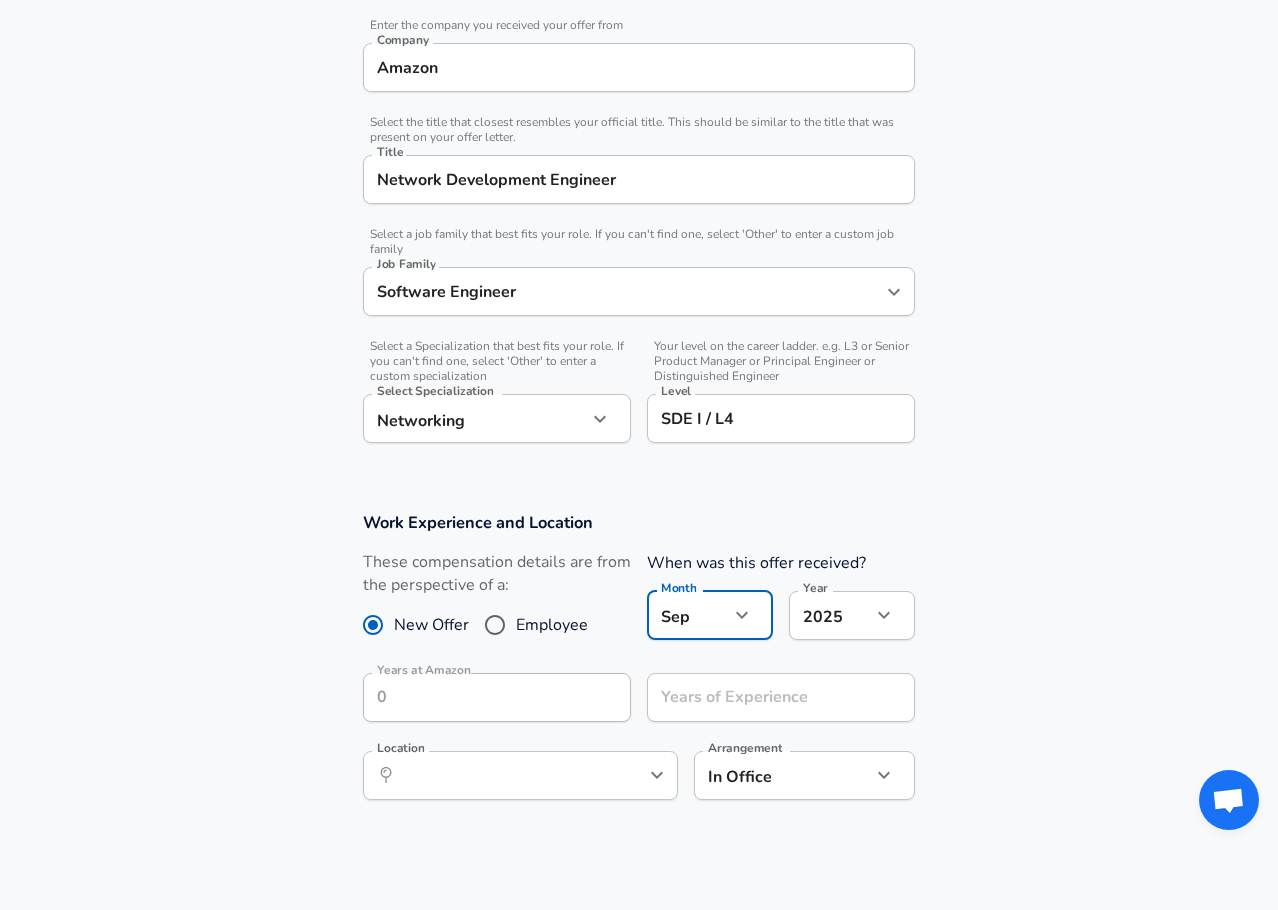 click on "Company Amazon Company   Select the title that closest resembles your official title. This should be similar to the title that was present on your offer letter. Title Network Development Engineer Title   Select a job family that best fits your role. If you can't find one, select 'Other' to enter a custom job family Job Family Software Engineer Job Family   Select a Specialization that best fits your role. If you can't find one, select 'Other' to enter a custom specialization Select Specialization Networking" at bounding box center [639, 55] 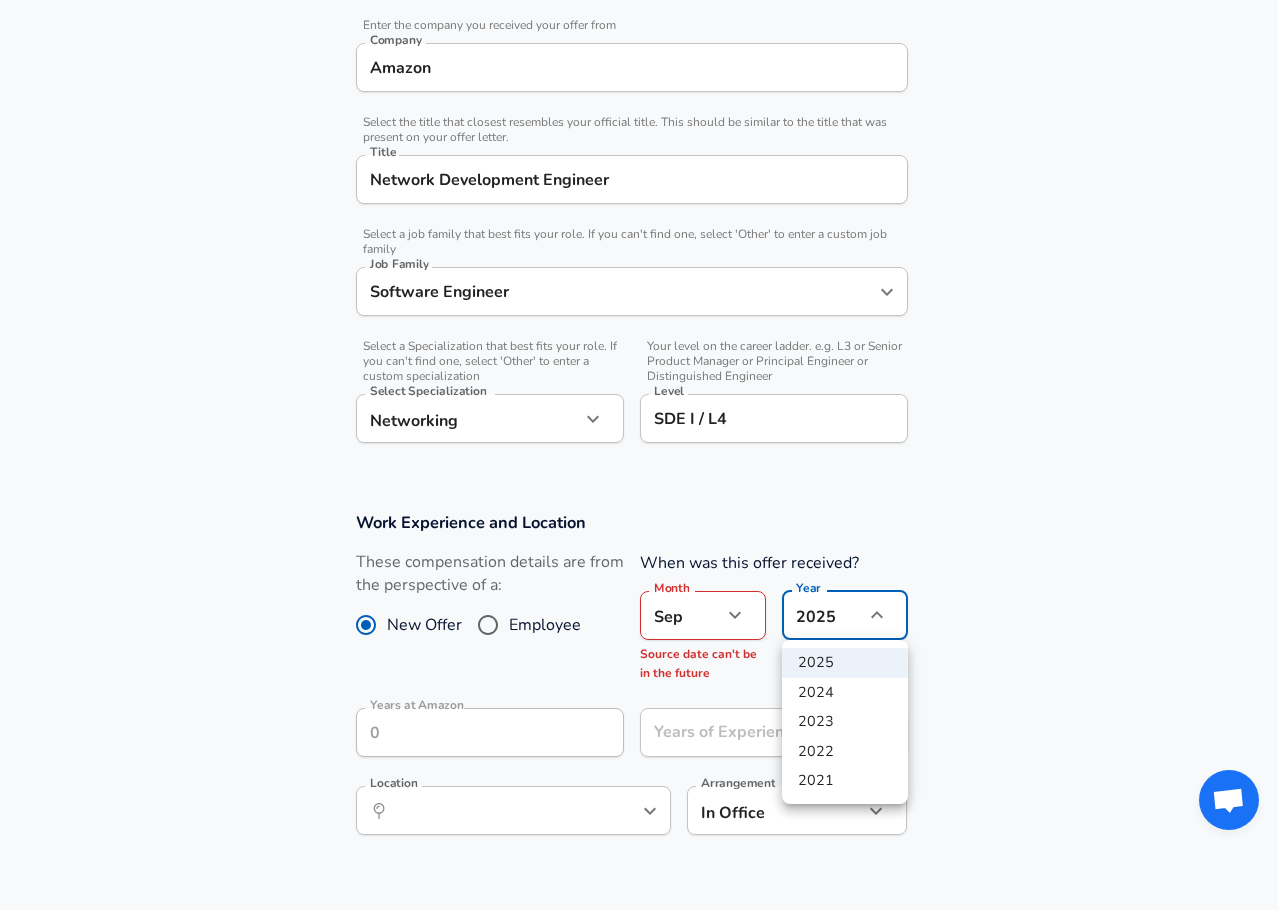 click on "2024" at bounding box center (845, 693) 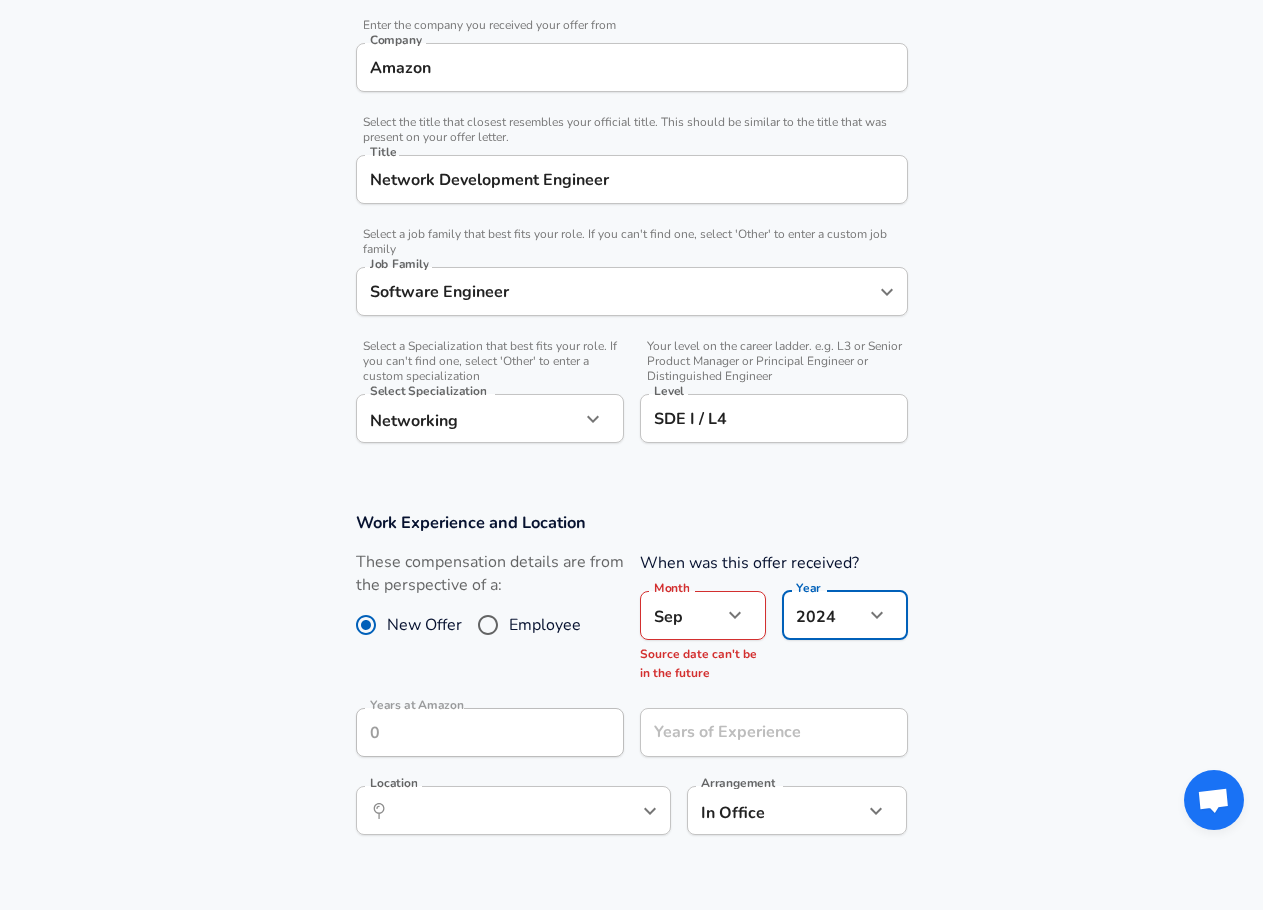 click on "New Offer Employee When was this offer received? Month Sep 9 Month Source date can't  be in the future Year 2024 2024 Year Years at Amazon Years at Amazon Years of Experience Years of Experience Location ​ Location Arrangement In Office office Arrangement" at bounding box center [631, 684] 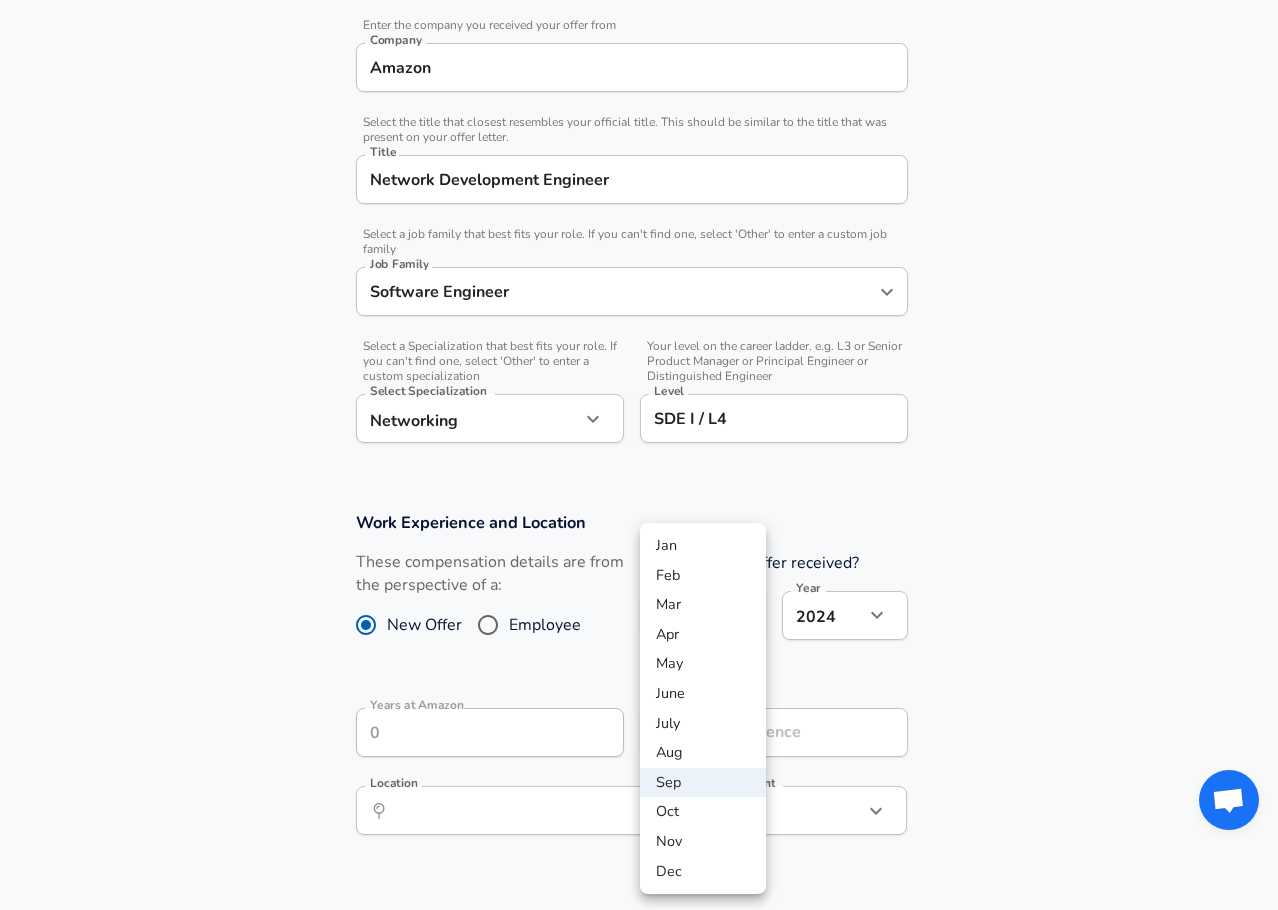 click on "Company Amazon Company   Select the title that closest resembles your official title. This should be similar to the title that was present on your offer letter. Title Network Development Engineer Title   Select a job family that best fits your role. If you can't find one, select 'Other' to enter a custom job family Job Family Software Engineer Job Family   Select a Specialization that best fits your role. If you can't find one, select 'Other' to enter a custom specialization Select Specialization Networking" at bounding box center (639, 55) 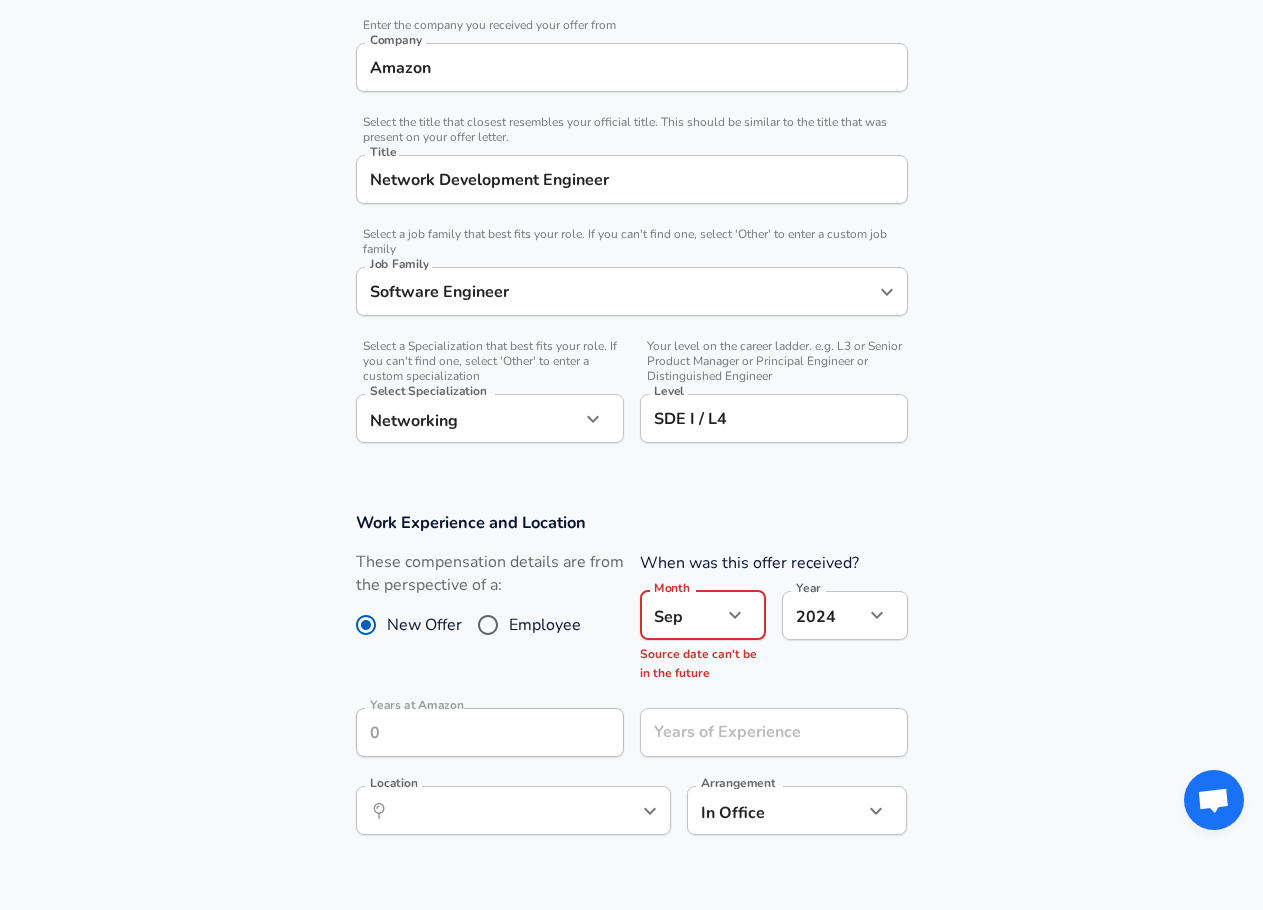 click on "Years at Amazon Years at Amazon" at bounding box center (490, 735) 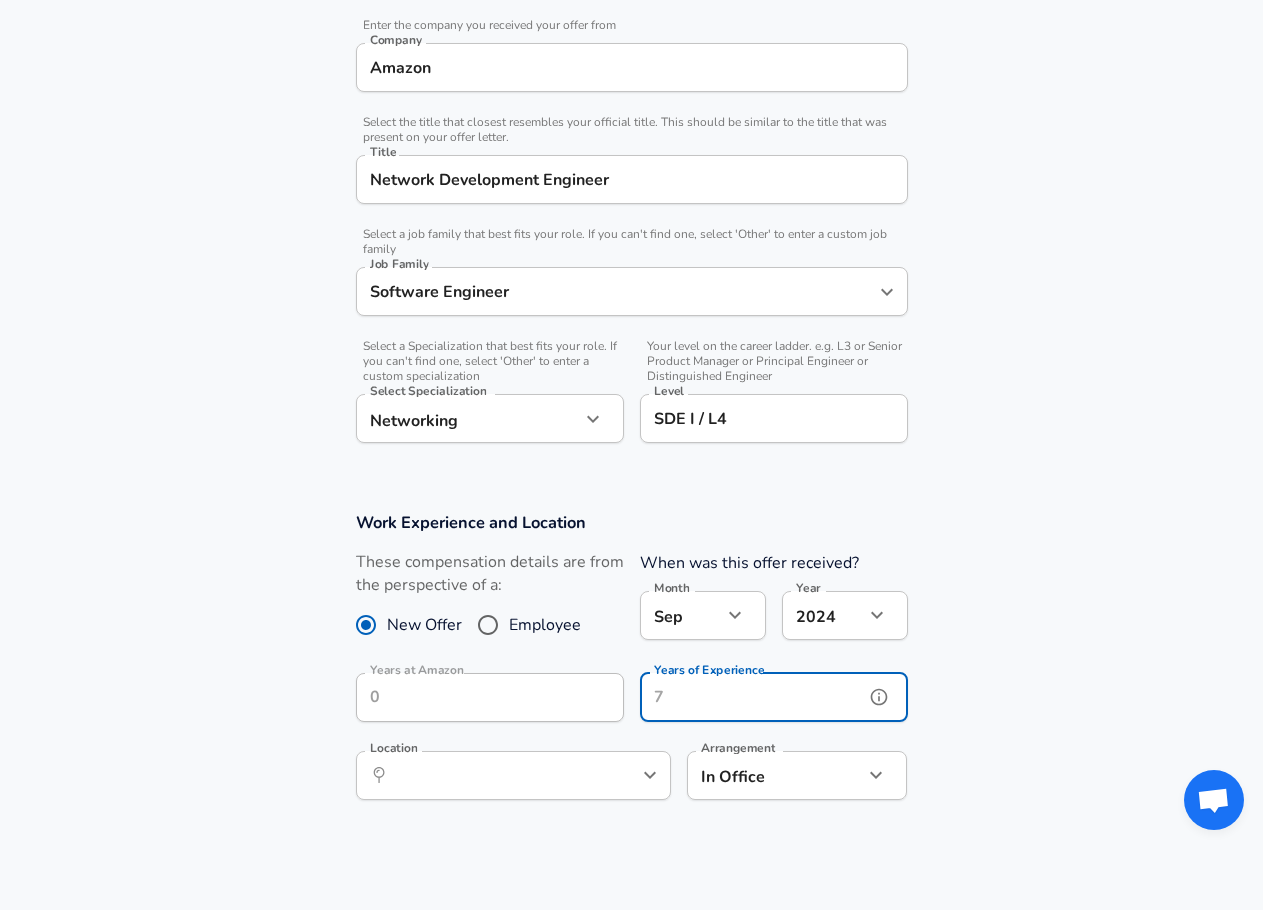 click on "Years of Experience" at bounding box center [752, 697] 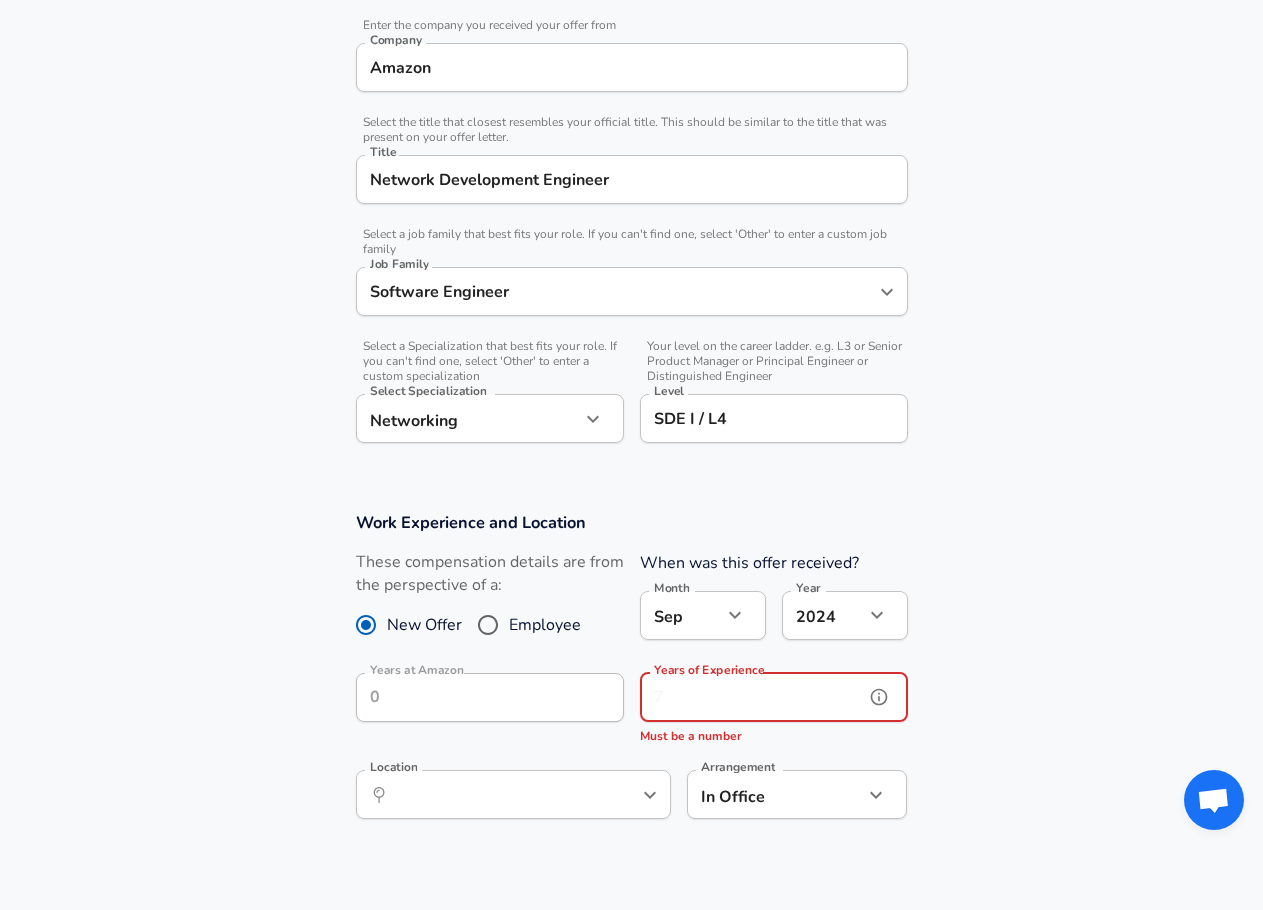 click on "Years of Experience" at bounding box center (752, 697) 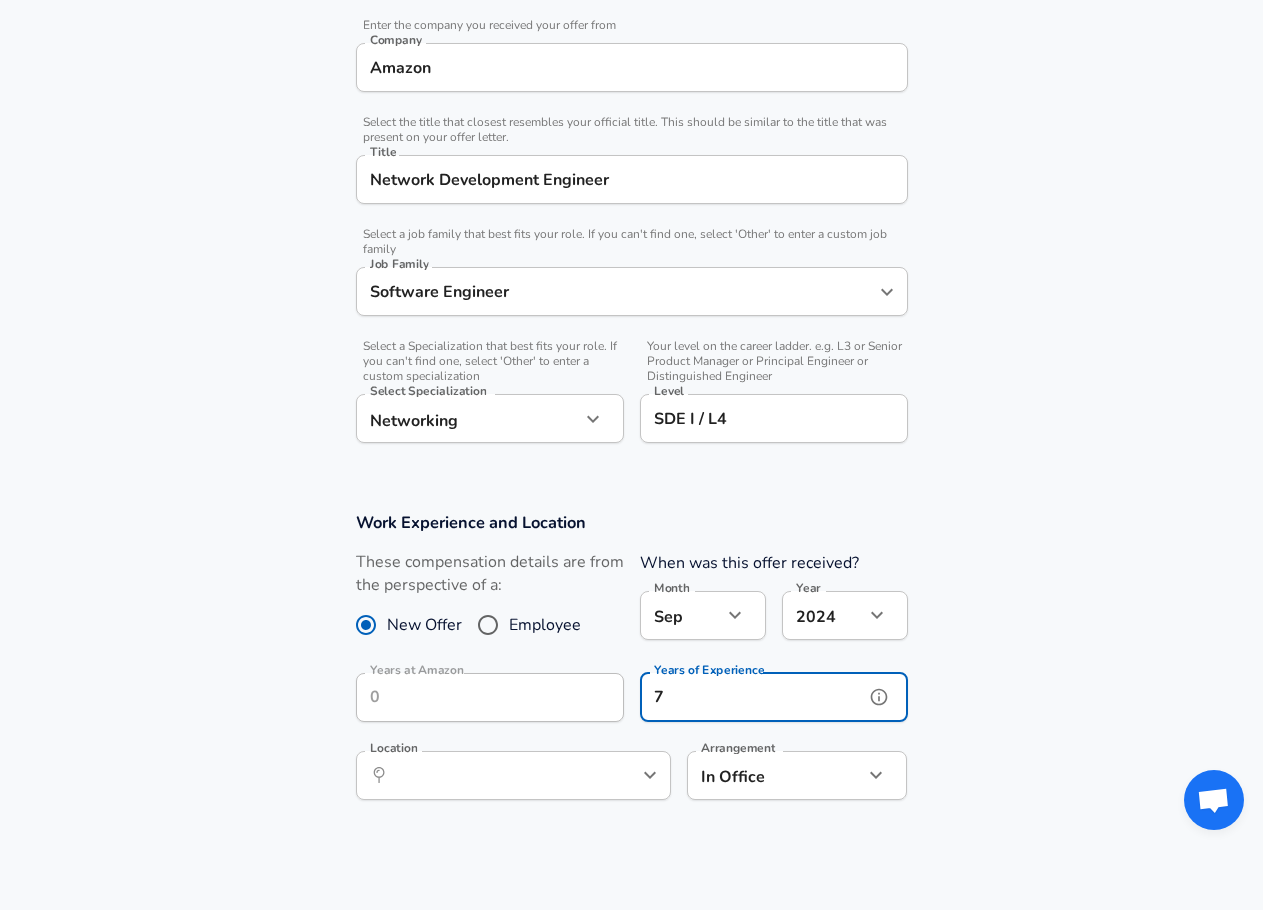click at bounding box center (617, 775) 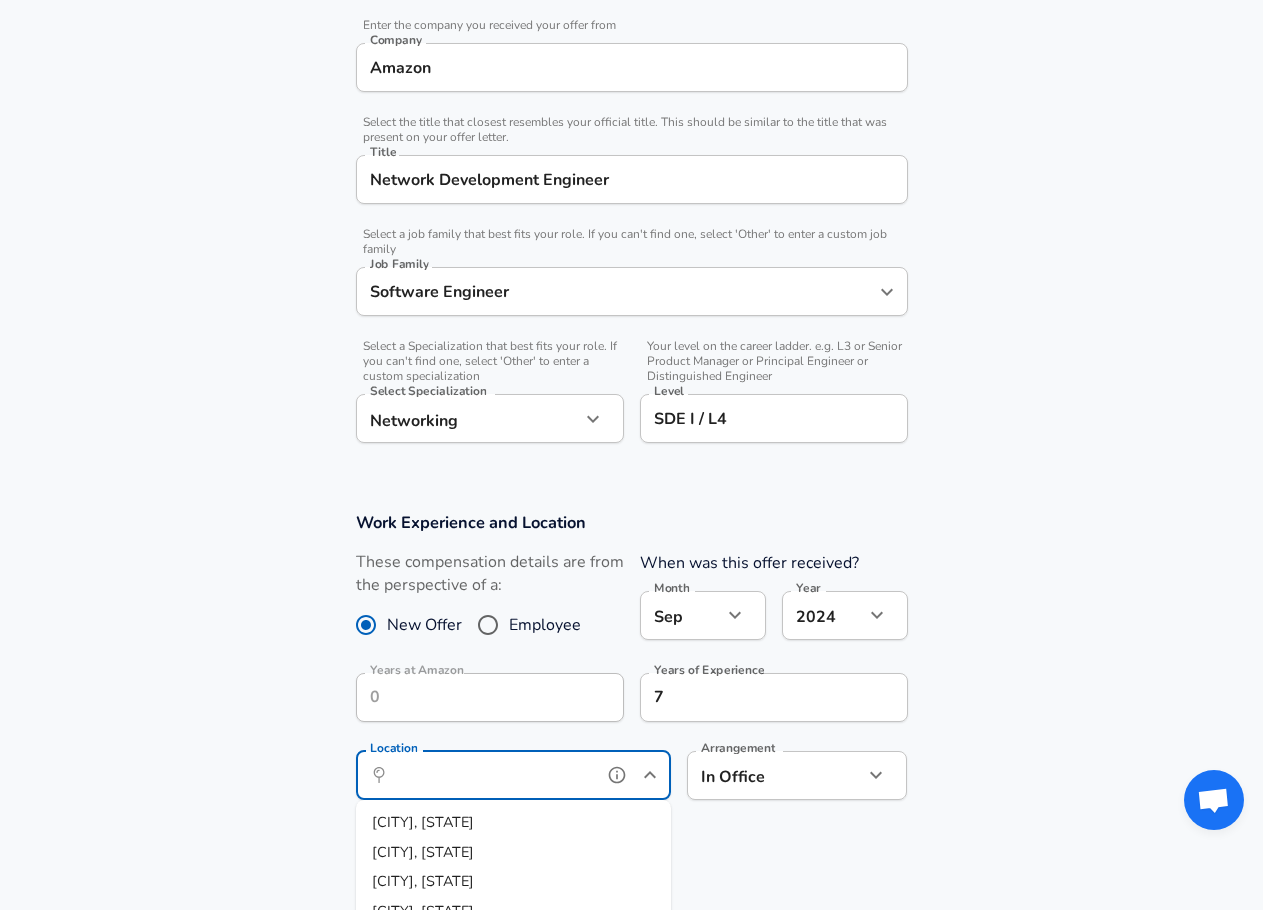 click on "Location" at bounding box center [491, 775] 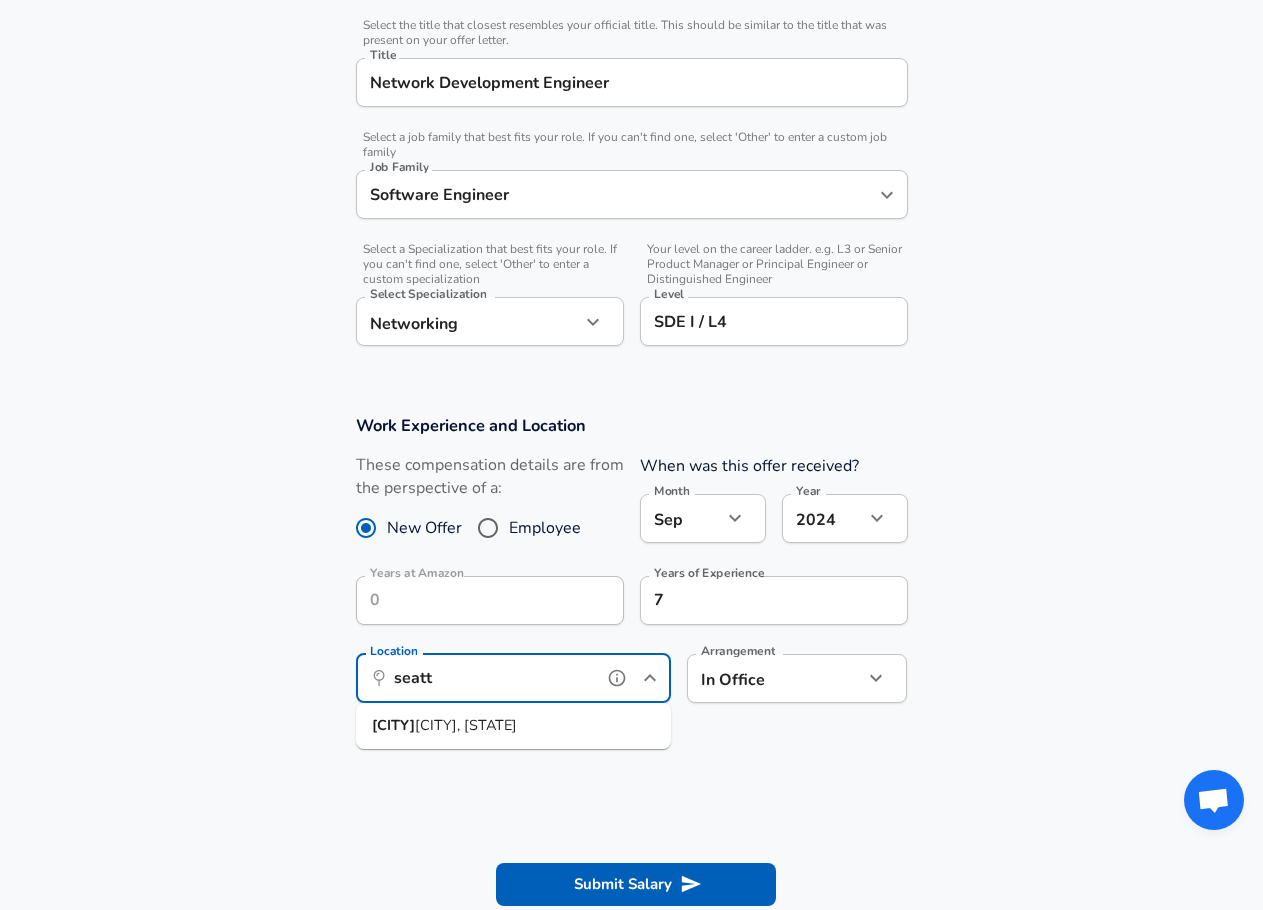 scroll, scrollTop: 500, scrollLeft: 0, axis: vertical 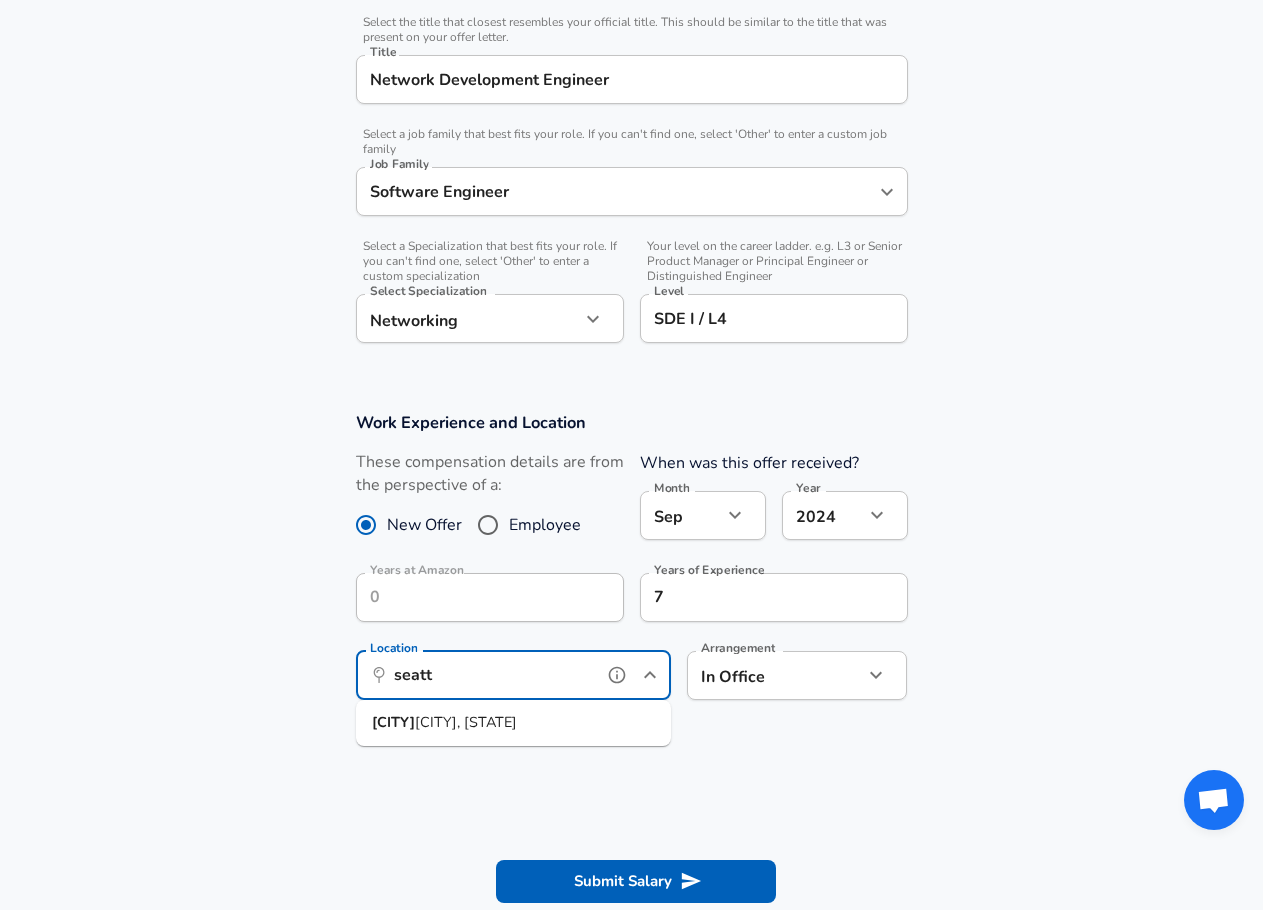 drag, startPoint x: 478, startPoint y: 680, endPoint x: 389, endPoint y: 667, distance: 89.94443 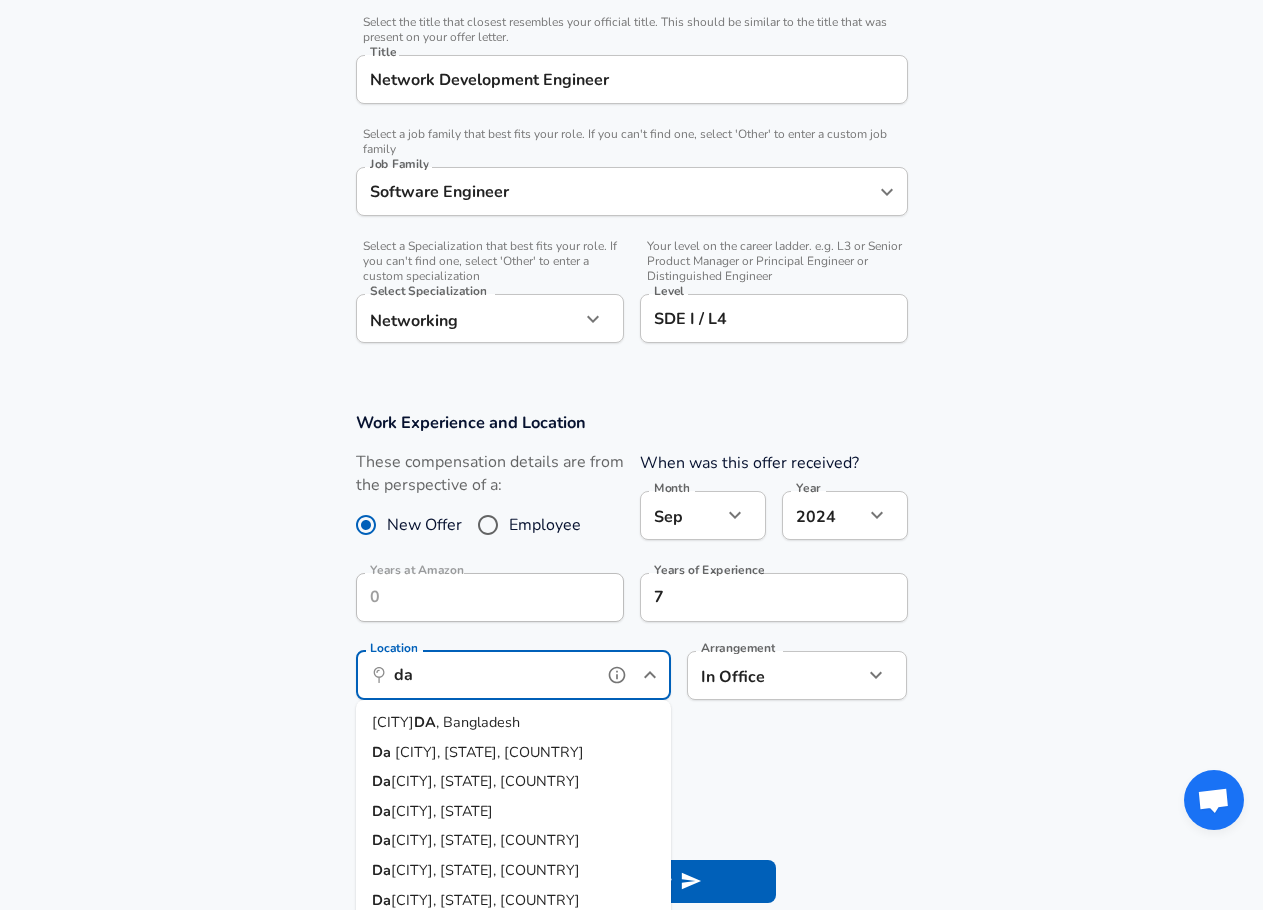 click on "[CITY], [STATE]" at bounding box center [513, 812] 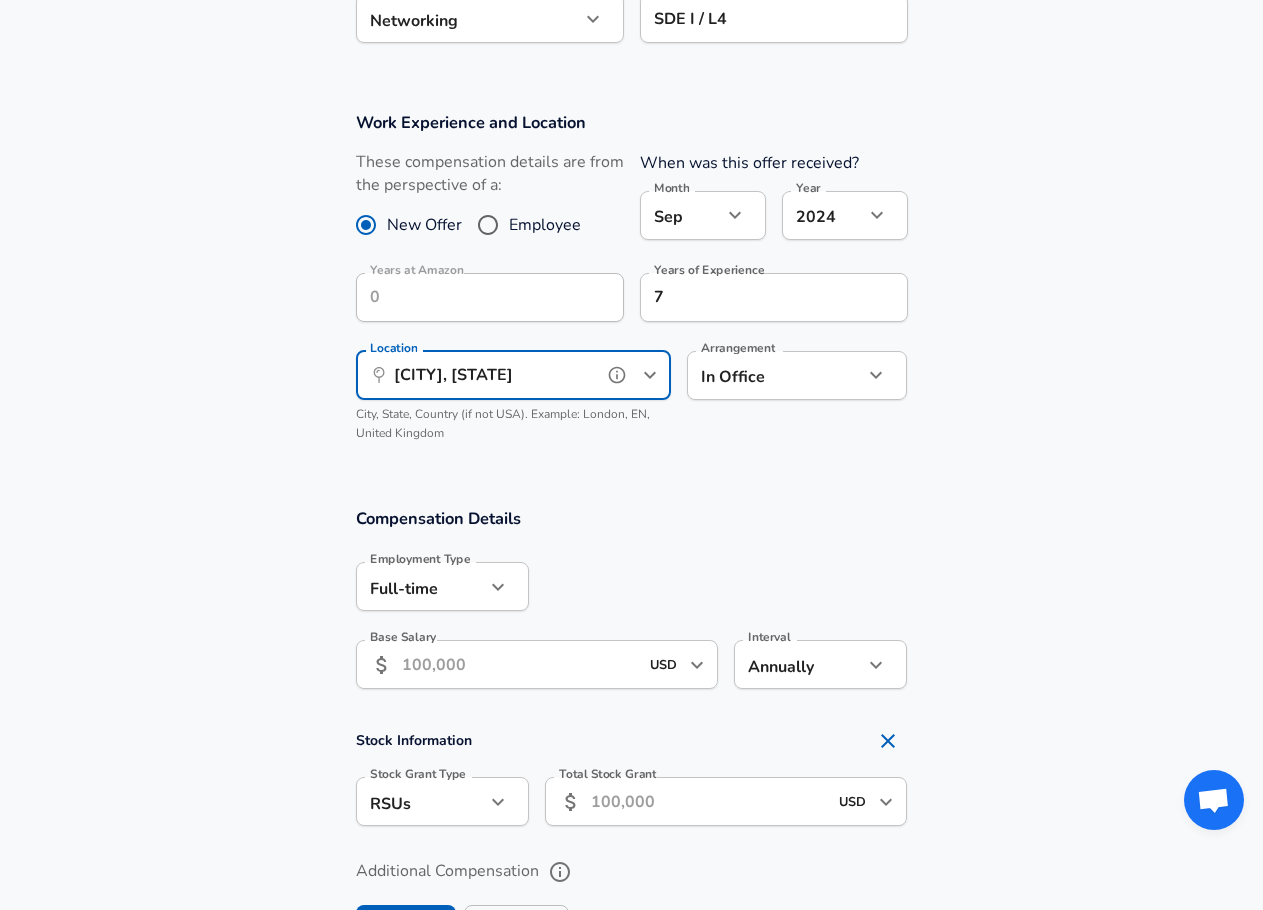 scroll, scrollTop: 900, scrollLeft: 0, axis: vertical 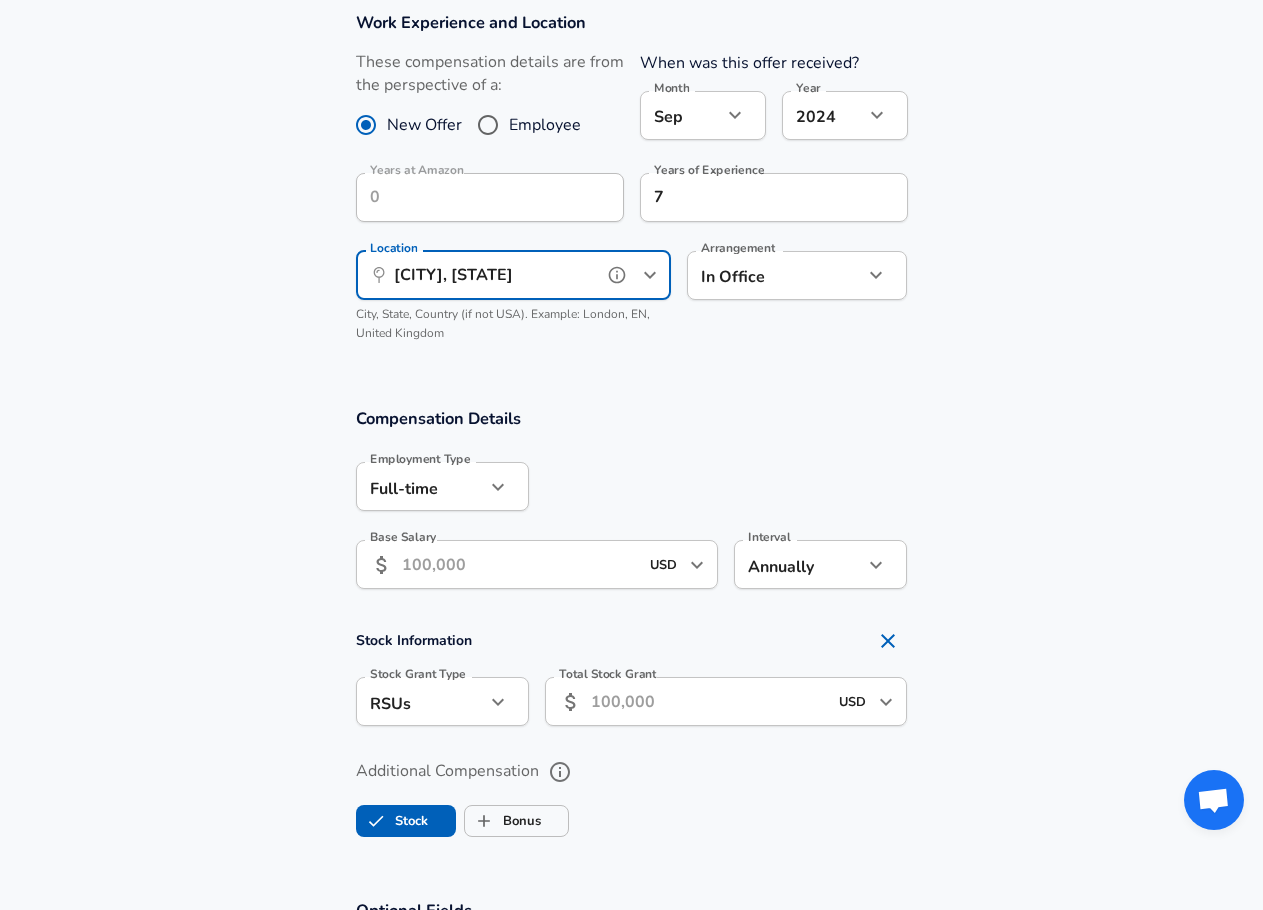 type on "[CITY], [STATE]" 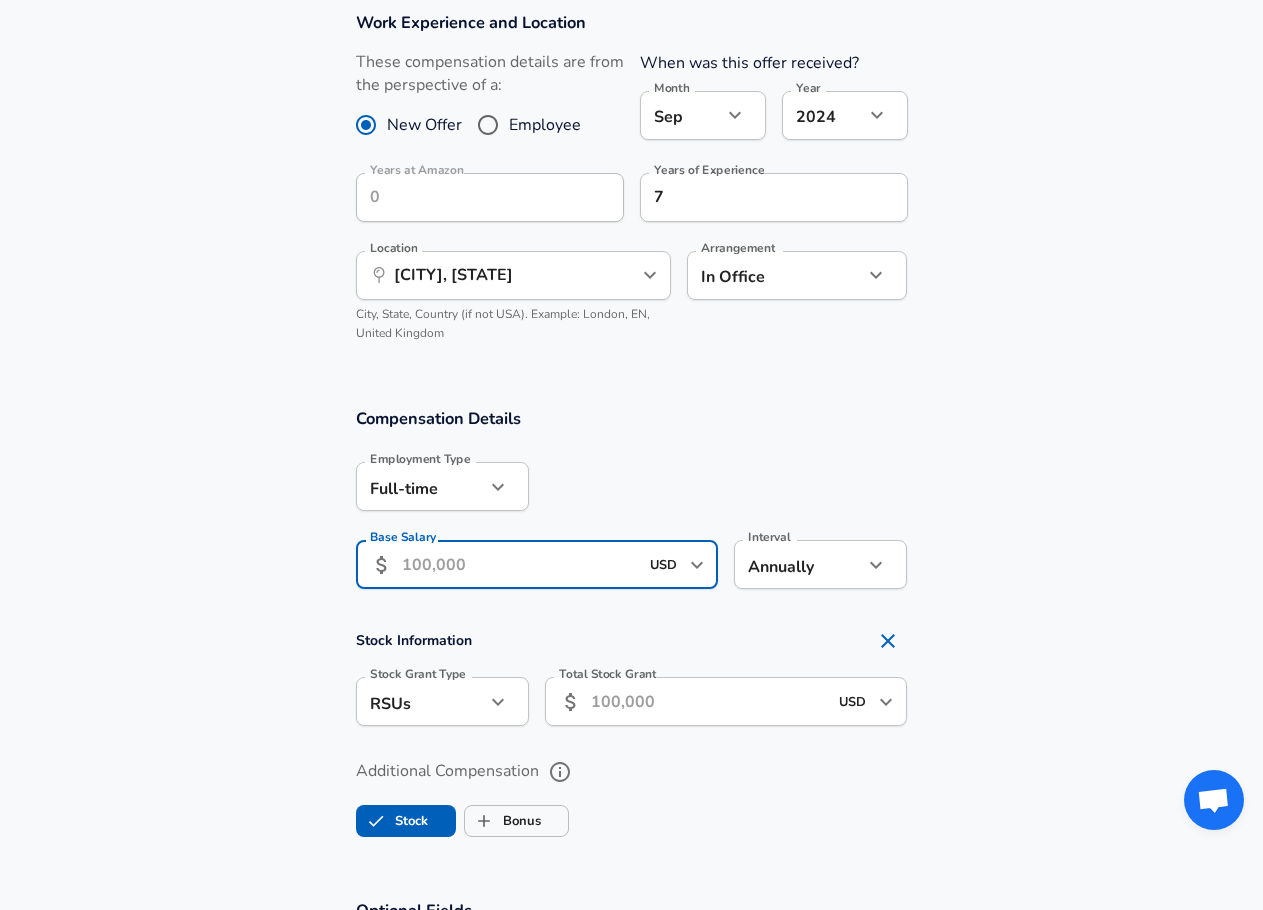 click on "Base Salary" at bounding box center [520, 564] 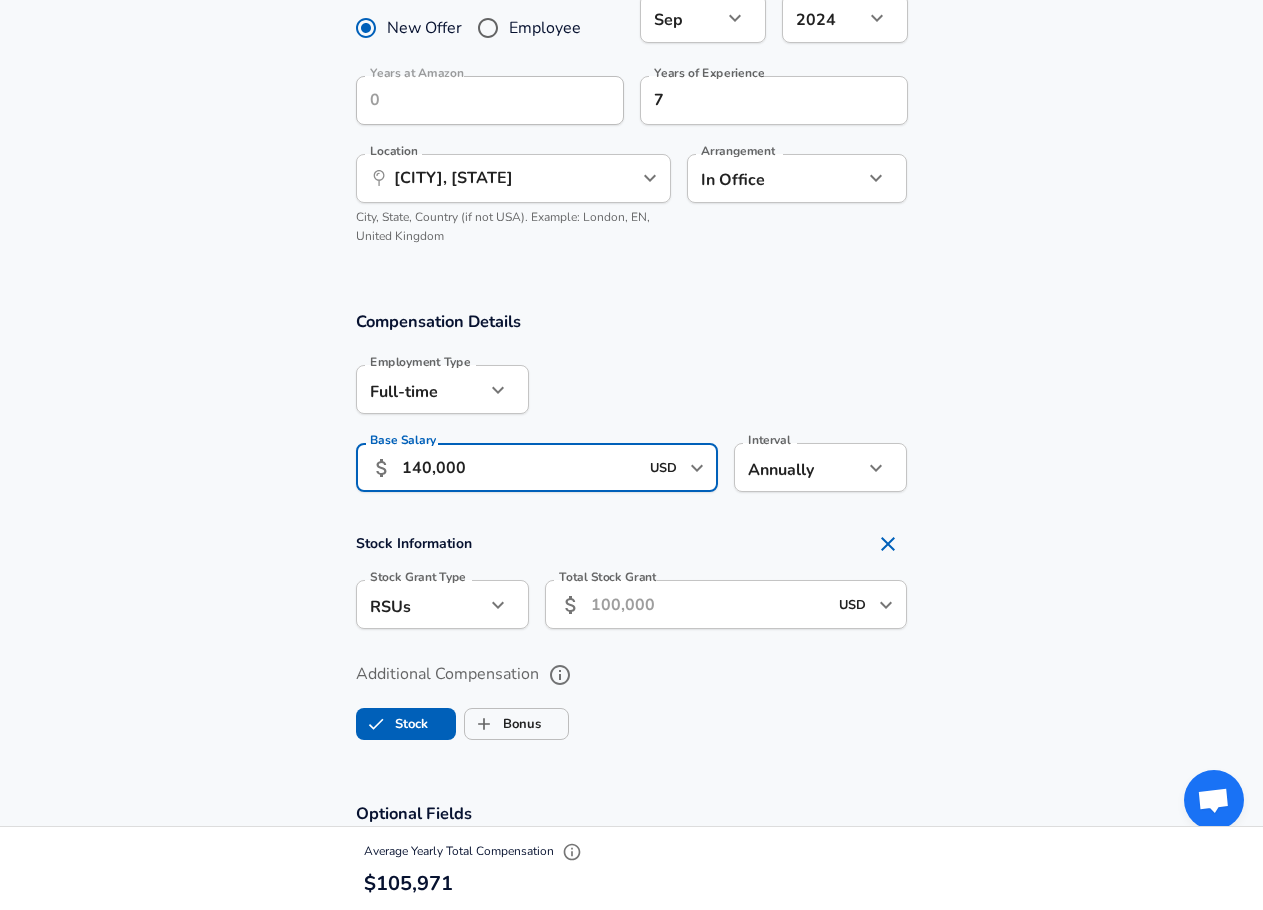 scroll, scrollTop: 1000, scrollLeft: 0, axis: vertical 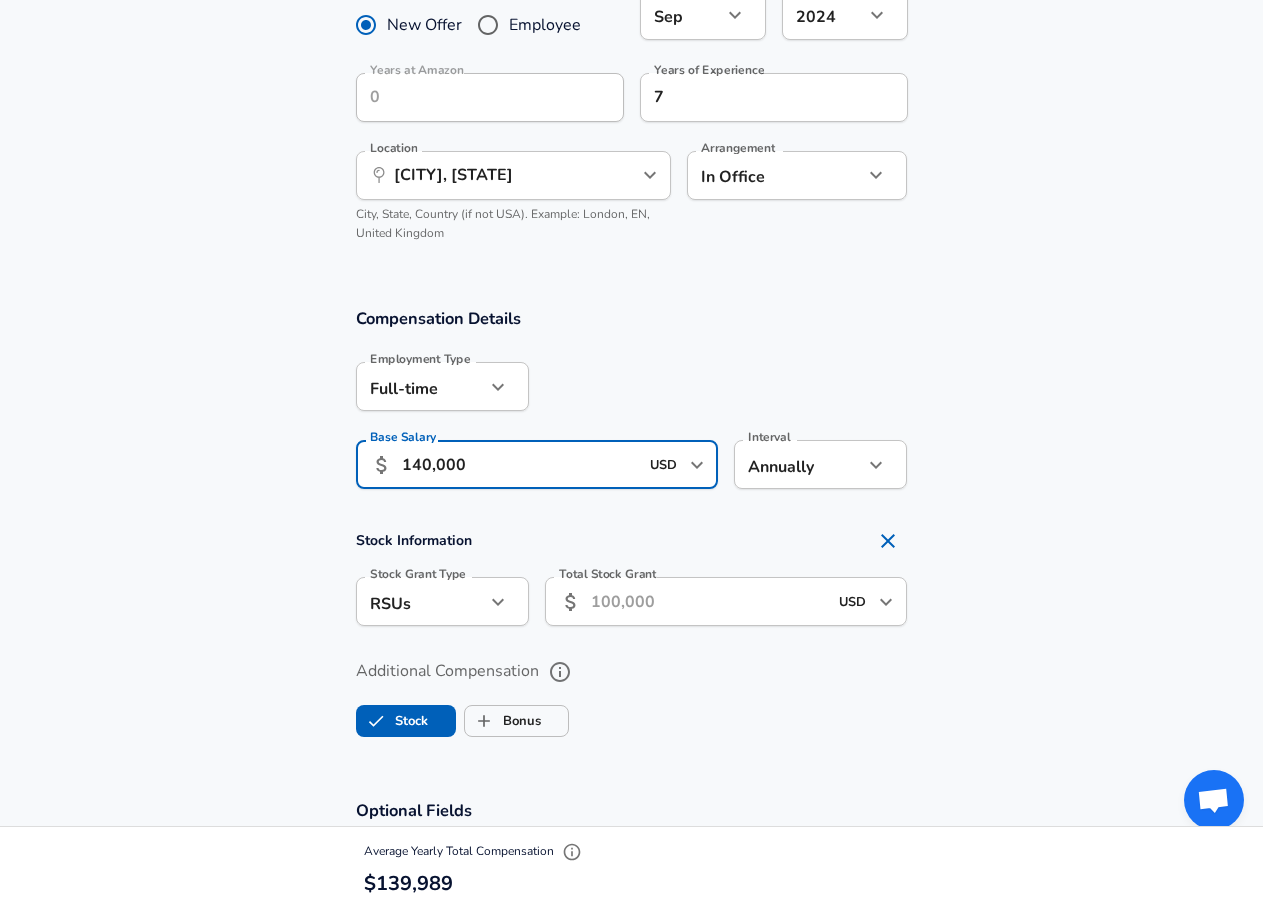 type on "140,000" 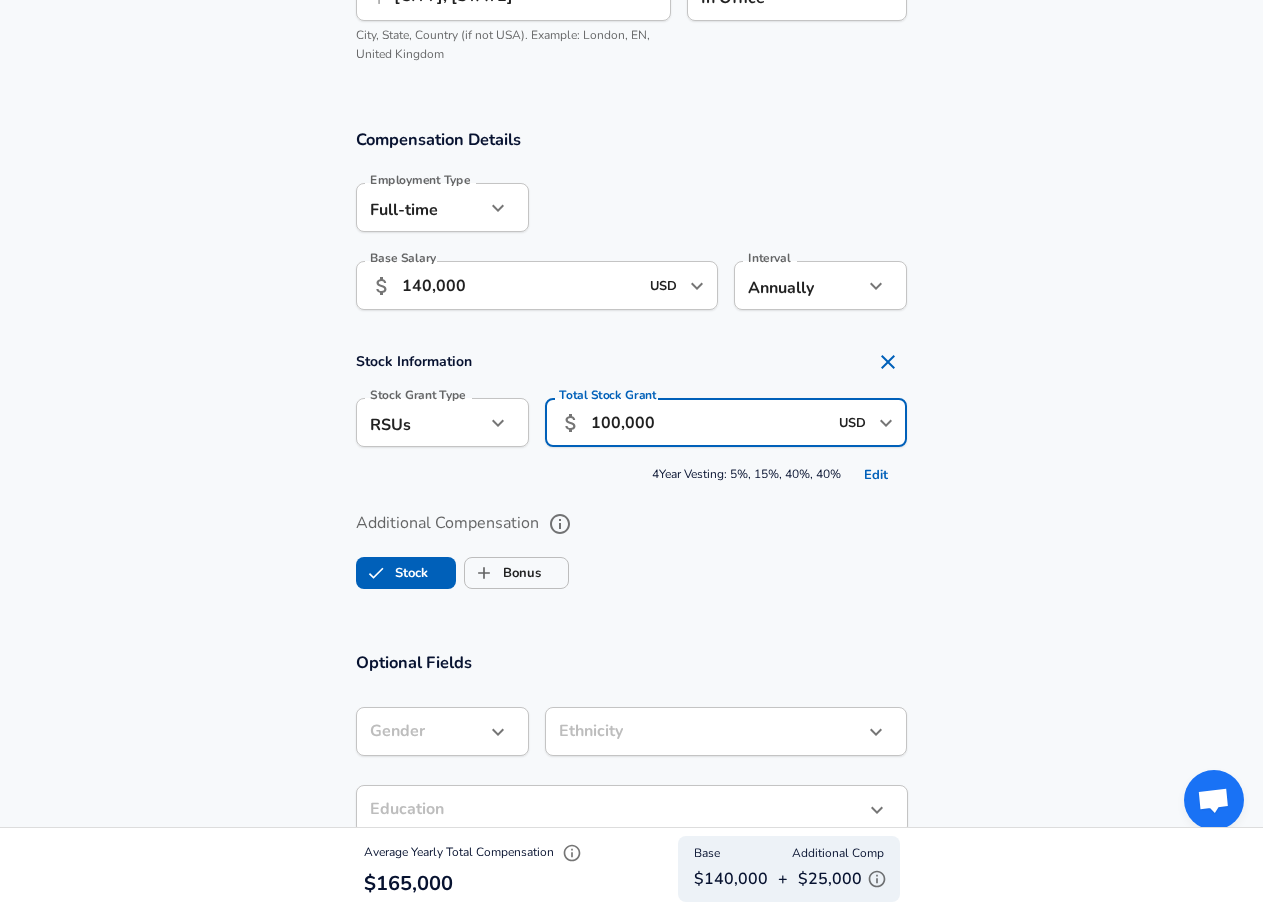 scroll, scrollTop: 1200, scrollLeft: 0, axis: vertical 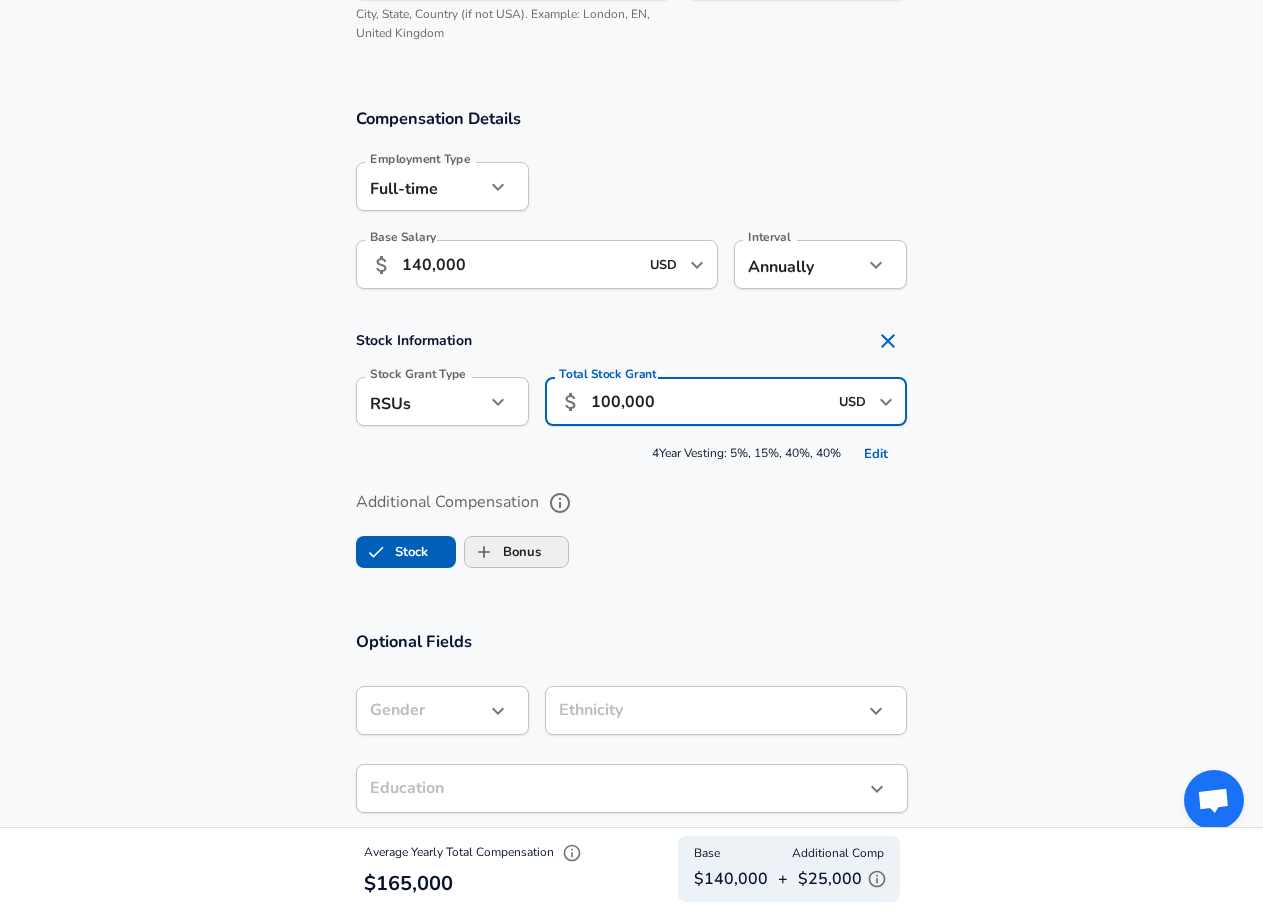type on "100,000" 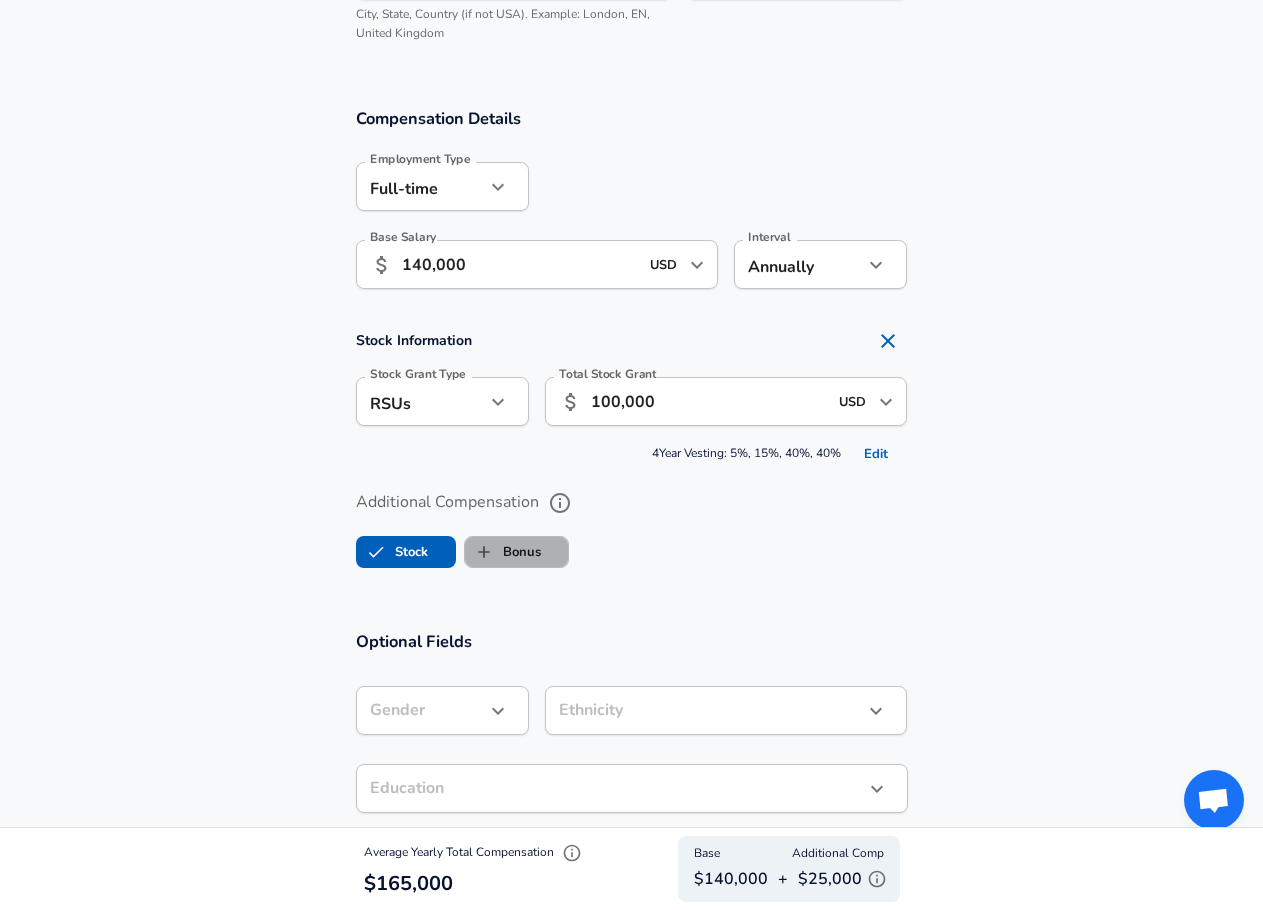 click on "Bonus" at bounding box center (503, 552) 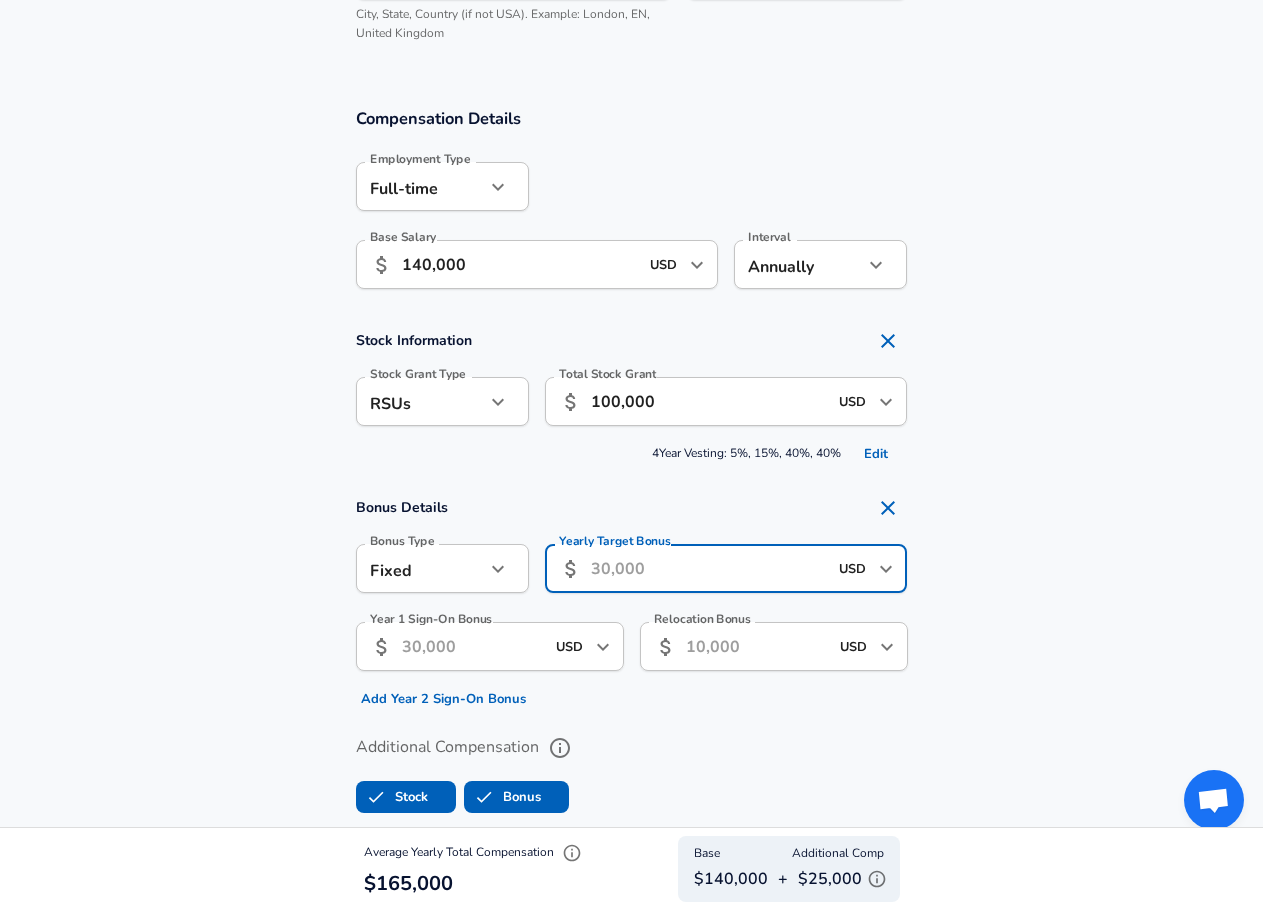 click on "Yearly Target Bonus" at bounding box center [709, 568] 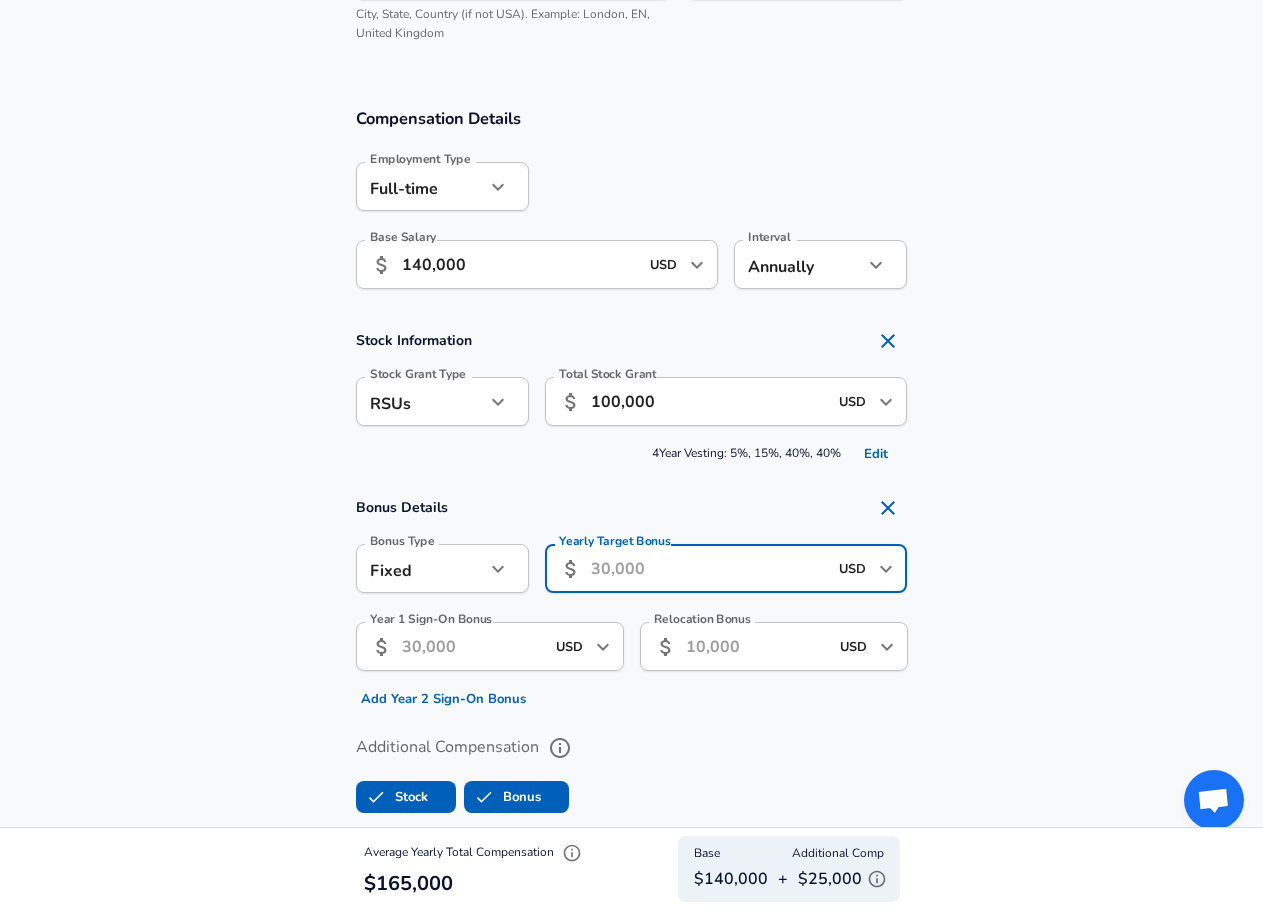 click on "Year 1 Sign-On Bonus ​ USD ​ Year 1 Sign-On Bonus Add Year 2 Sign-On Bonus" at bounding box center (482, 660) 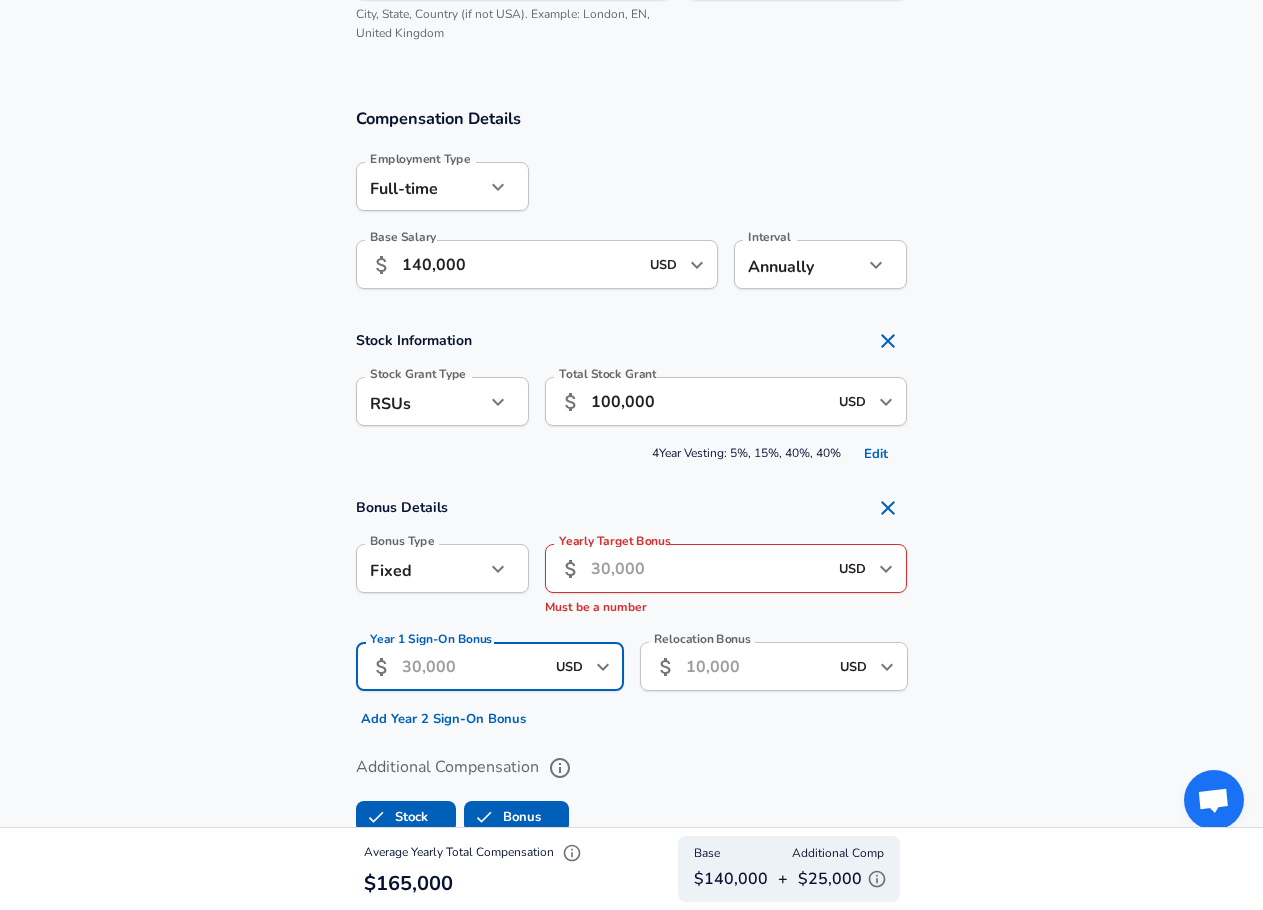 click on "Yearly Target Bonus" at bounding box center [709, 568] 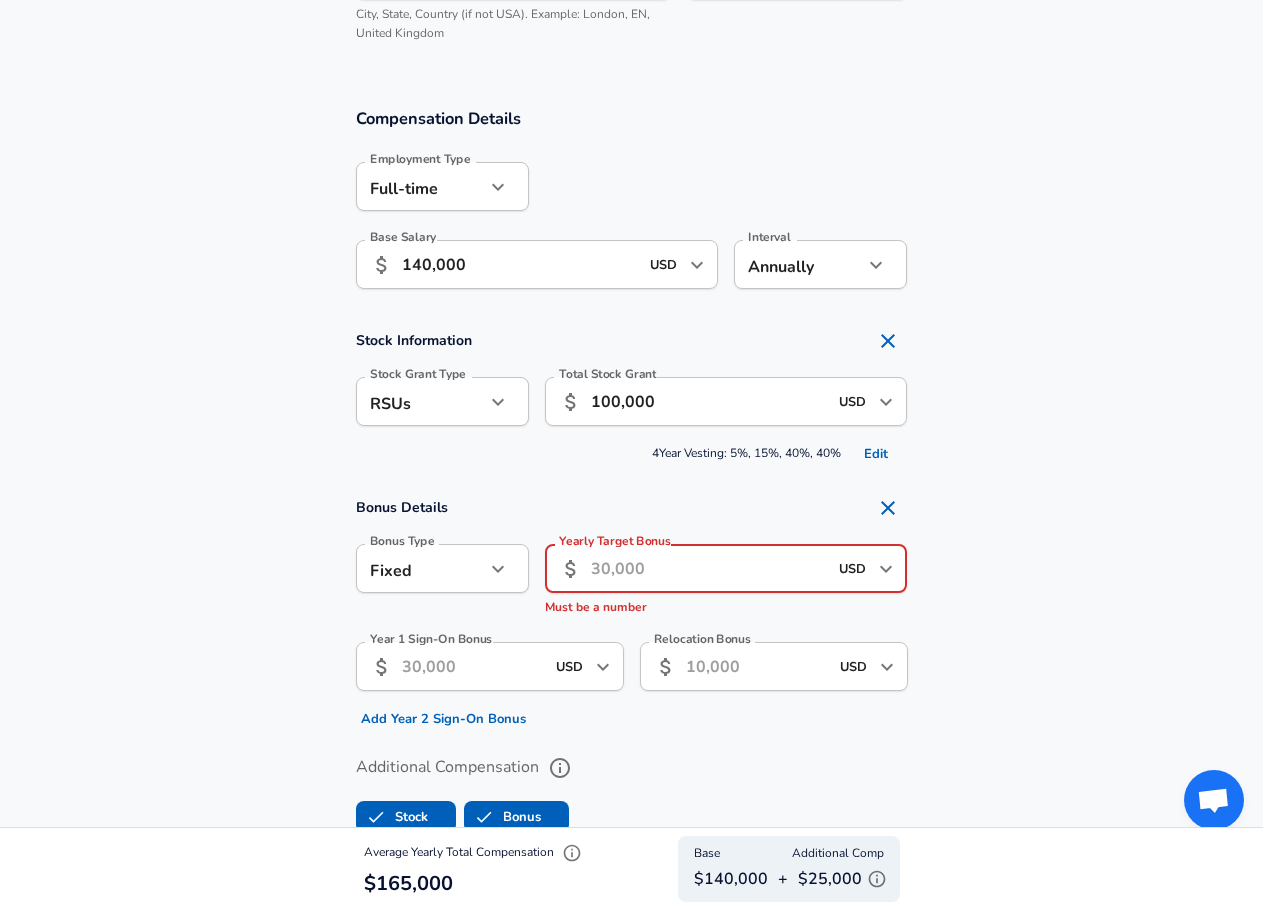 click at bounding box center (876, 265) 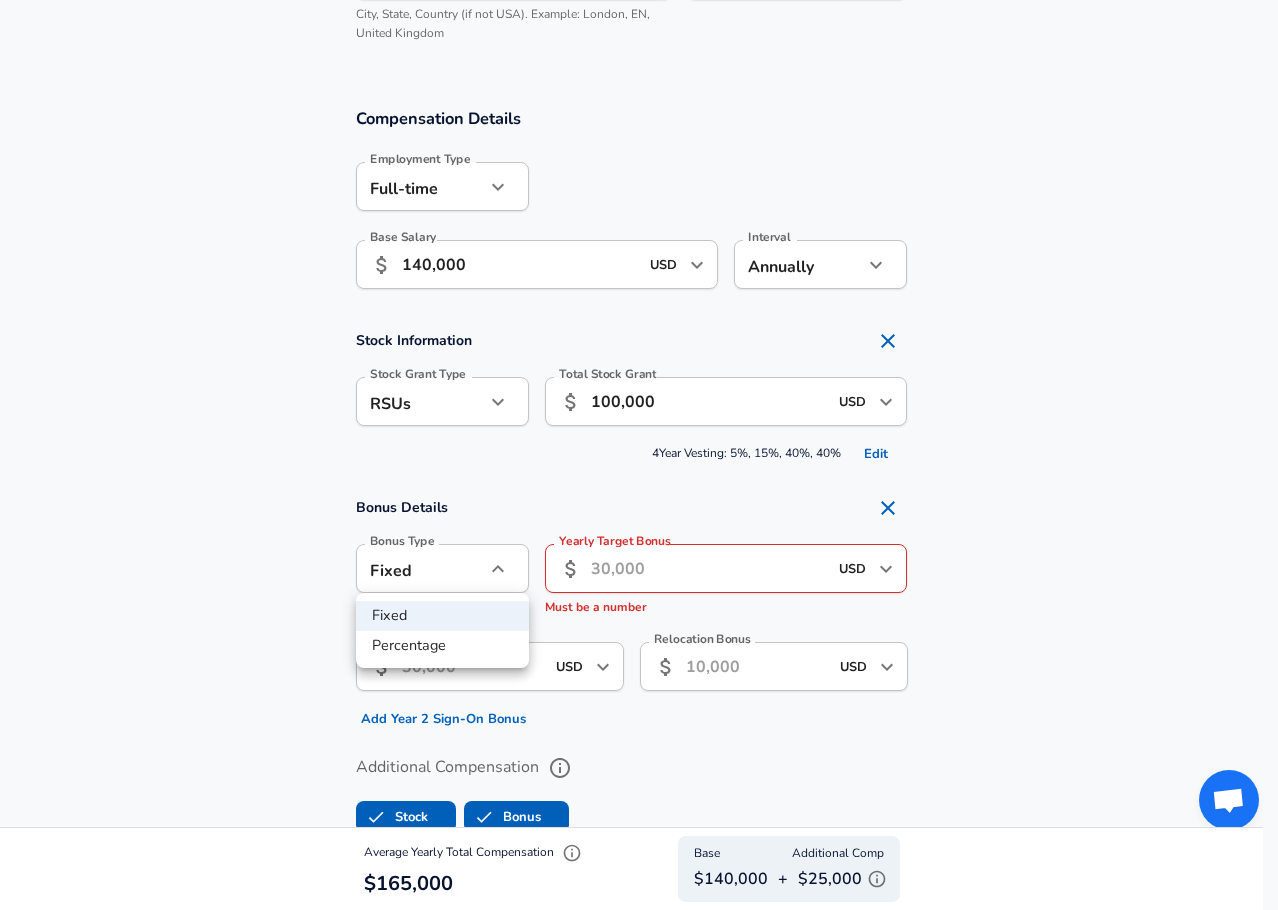 click at bounding box center [639, 455] 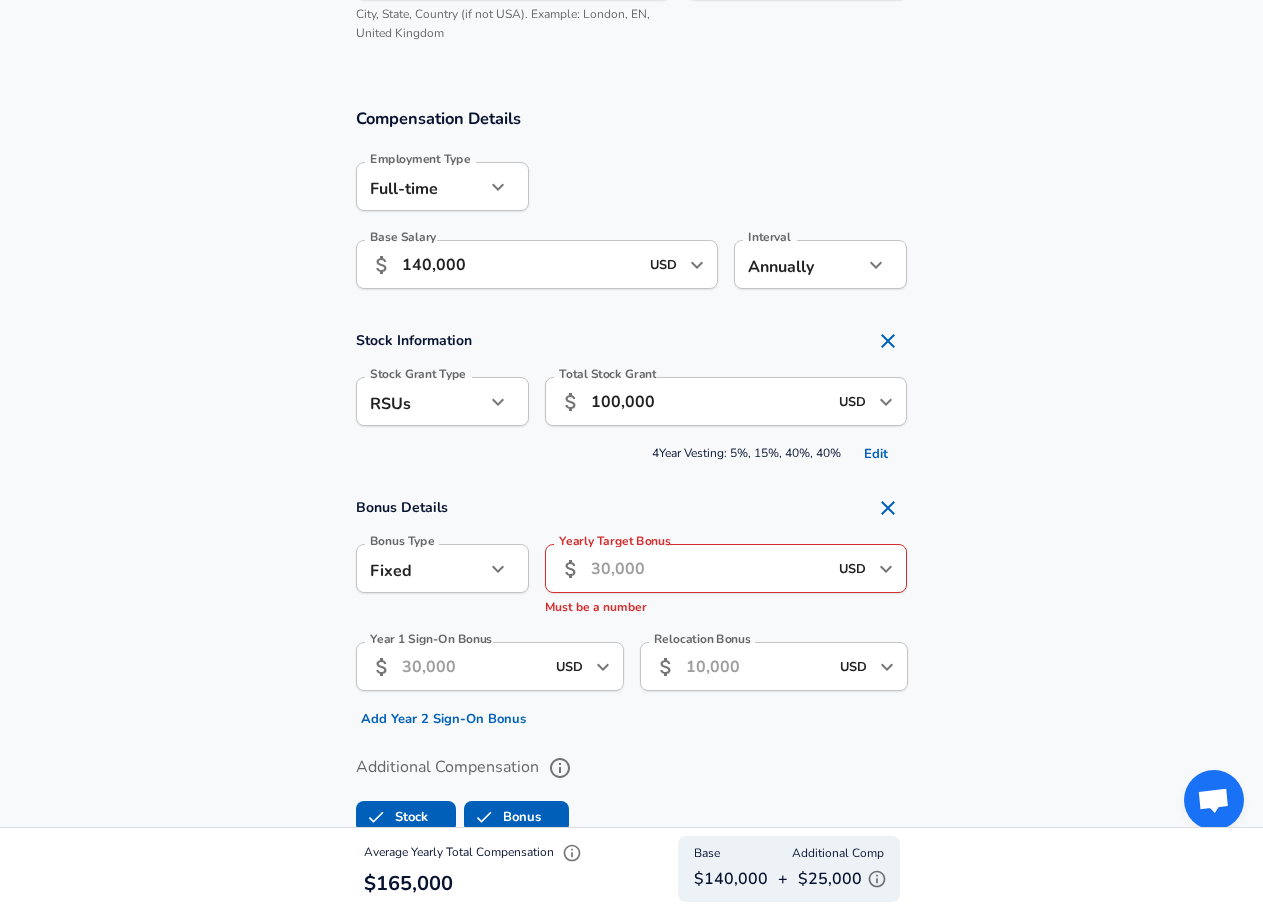click at bounding box center (888, 341) 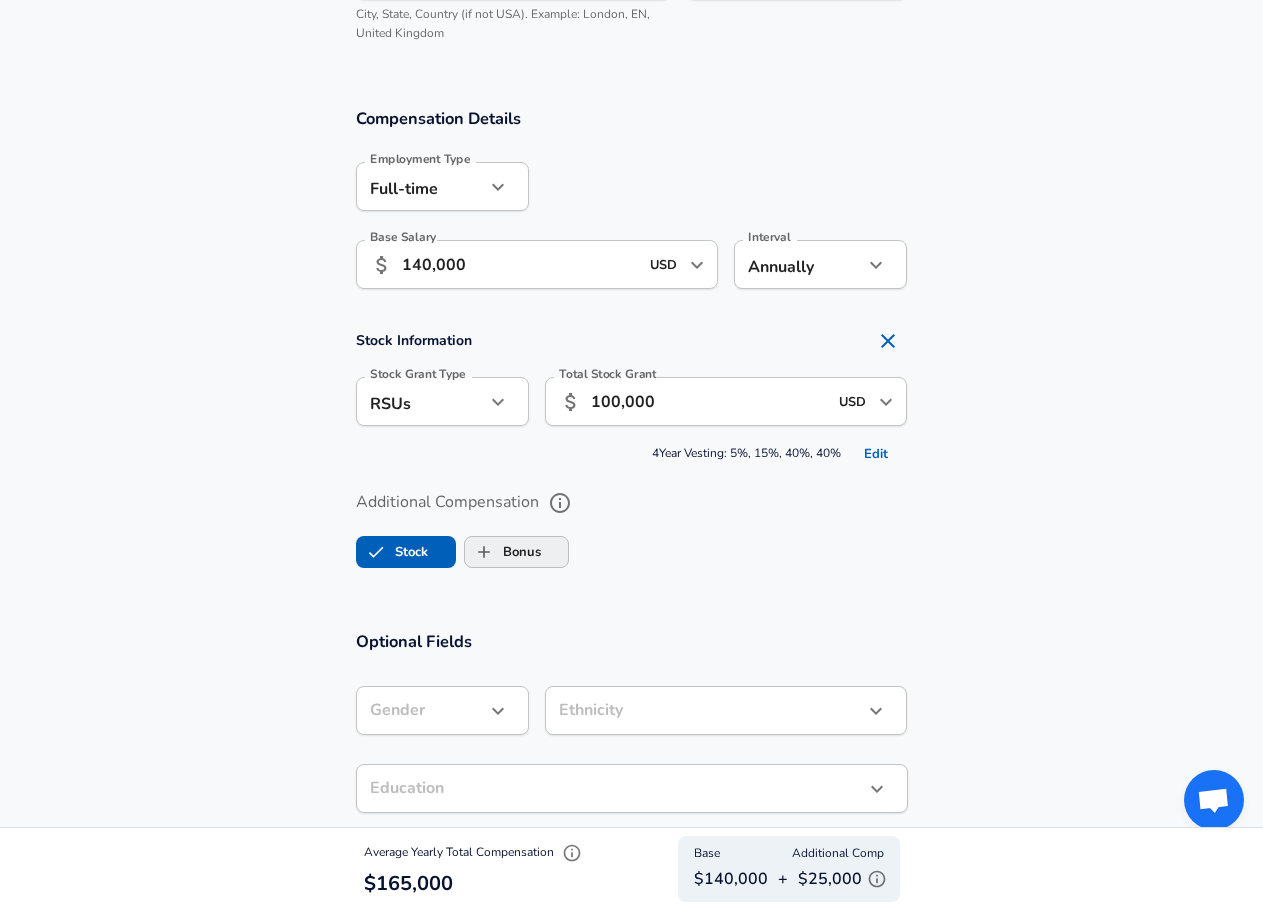 click on "Bonus" at bounding box center [503, 552] 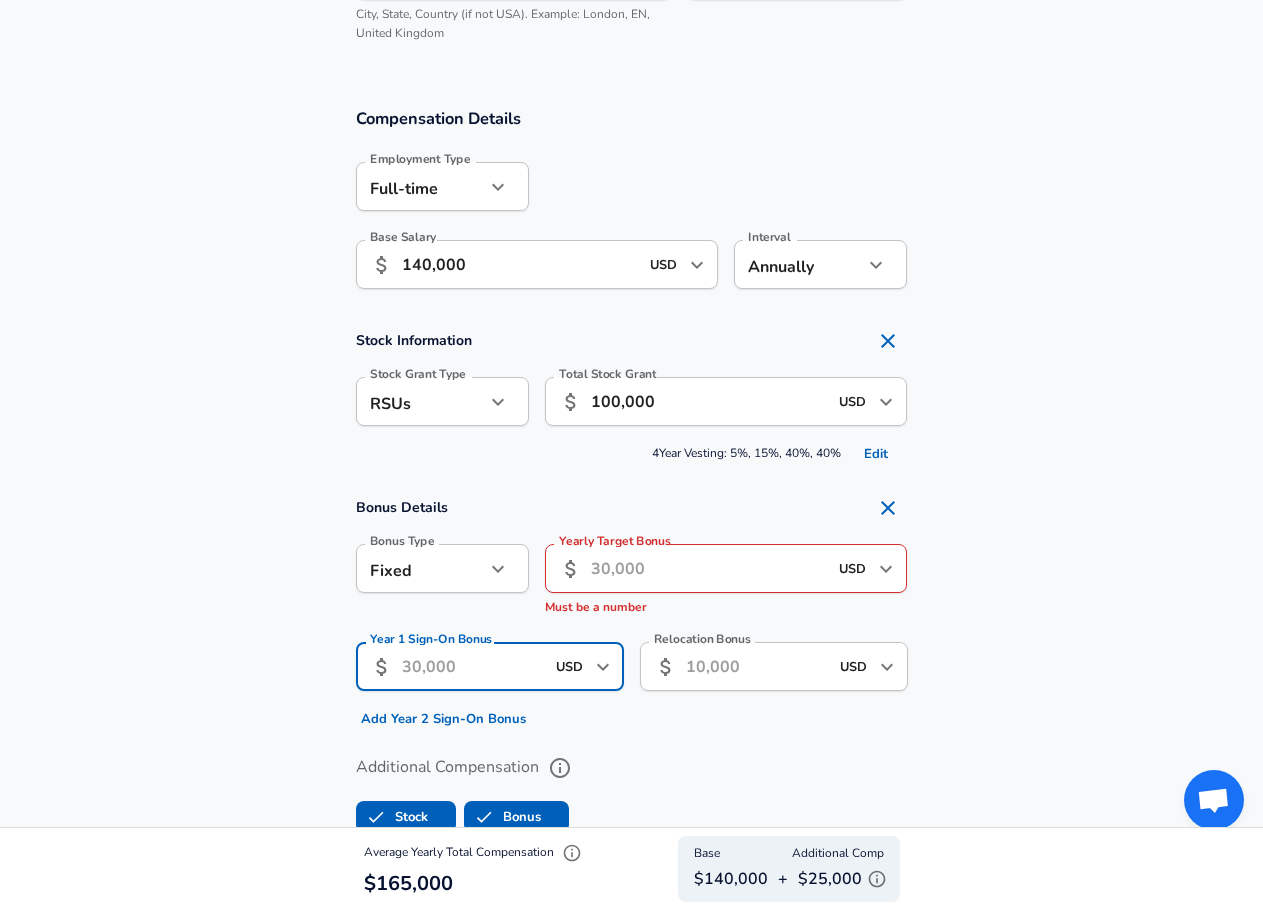 click on "Year 1 Sign-On Bonus" at bounding box center [473, 666] 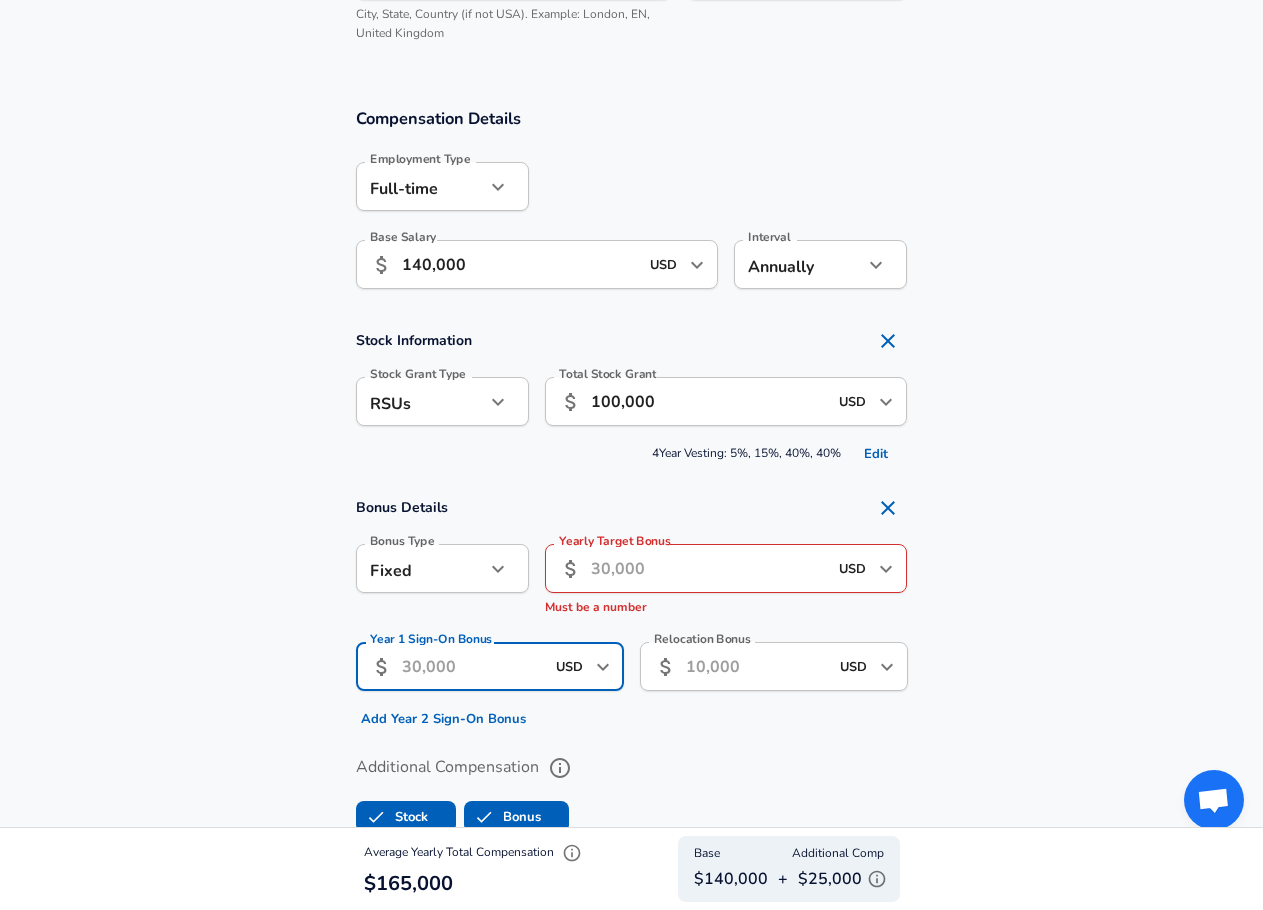 drag, startPoint x: 483, startPoint y: 720, endPoint x: 506, endPoint y: 707, distance: 26.41969 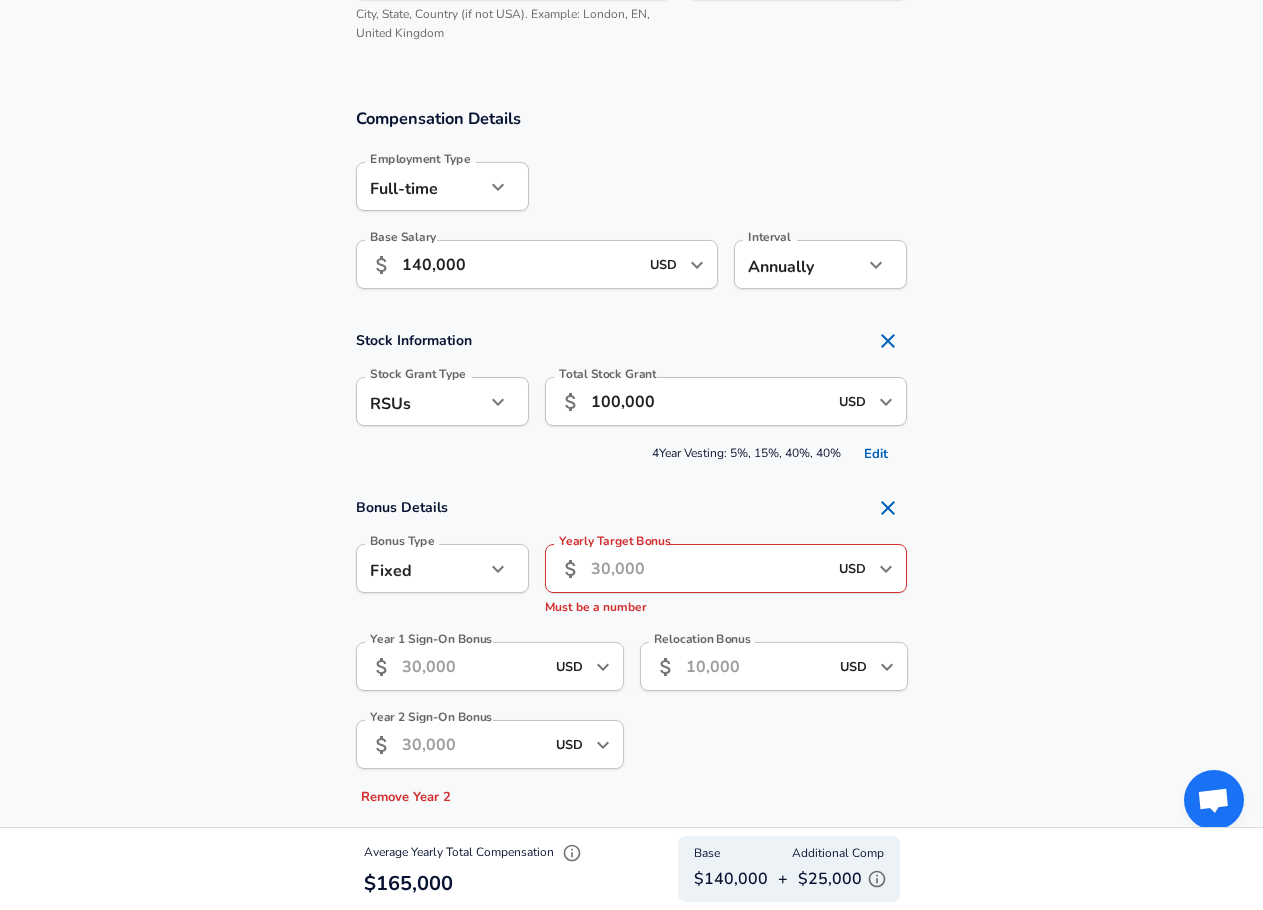 click on "Yearly Target Bonus" at bounding box center (709, 568) 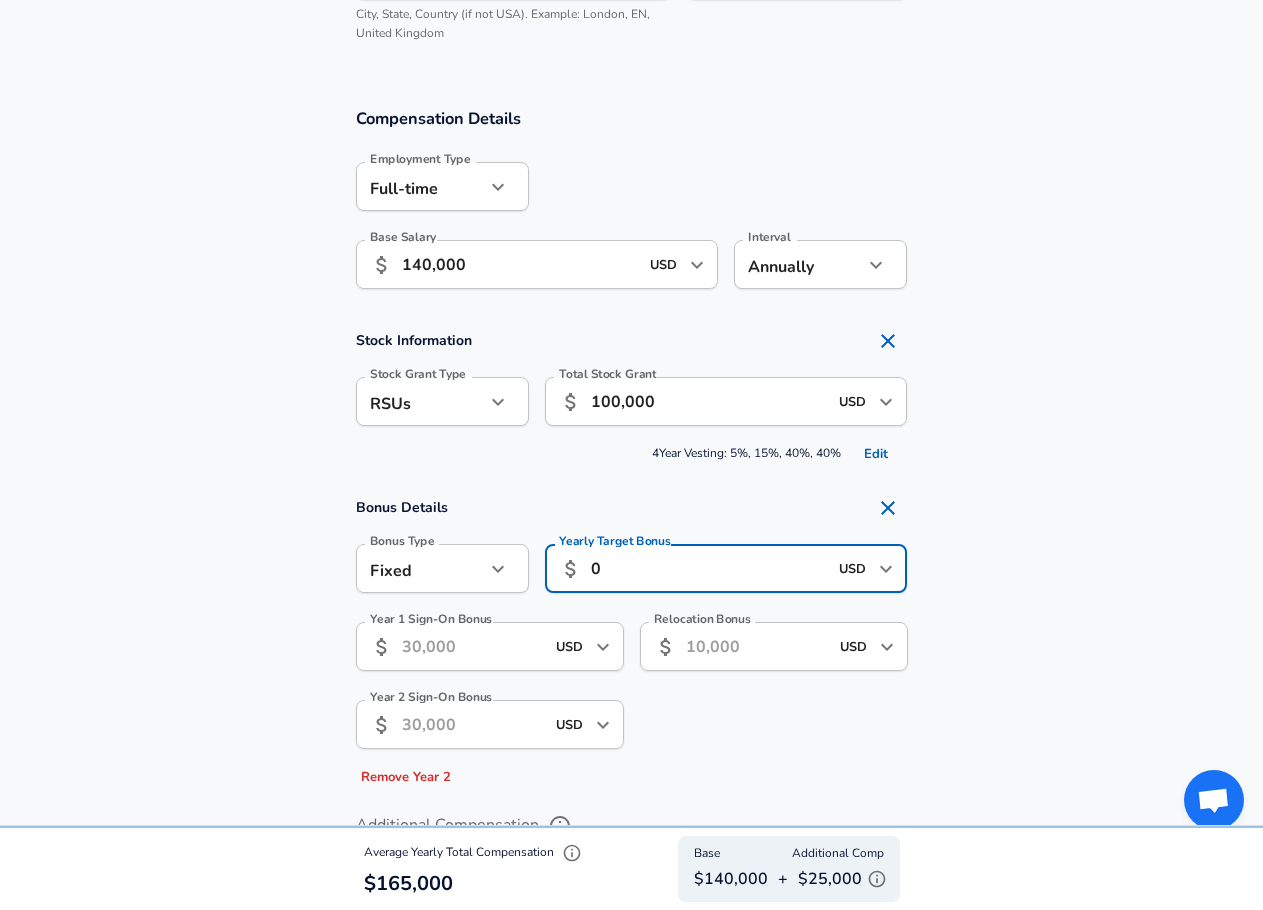 type on "0" 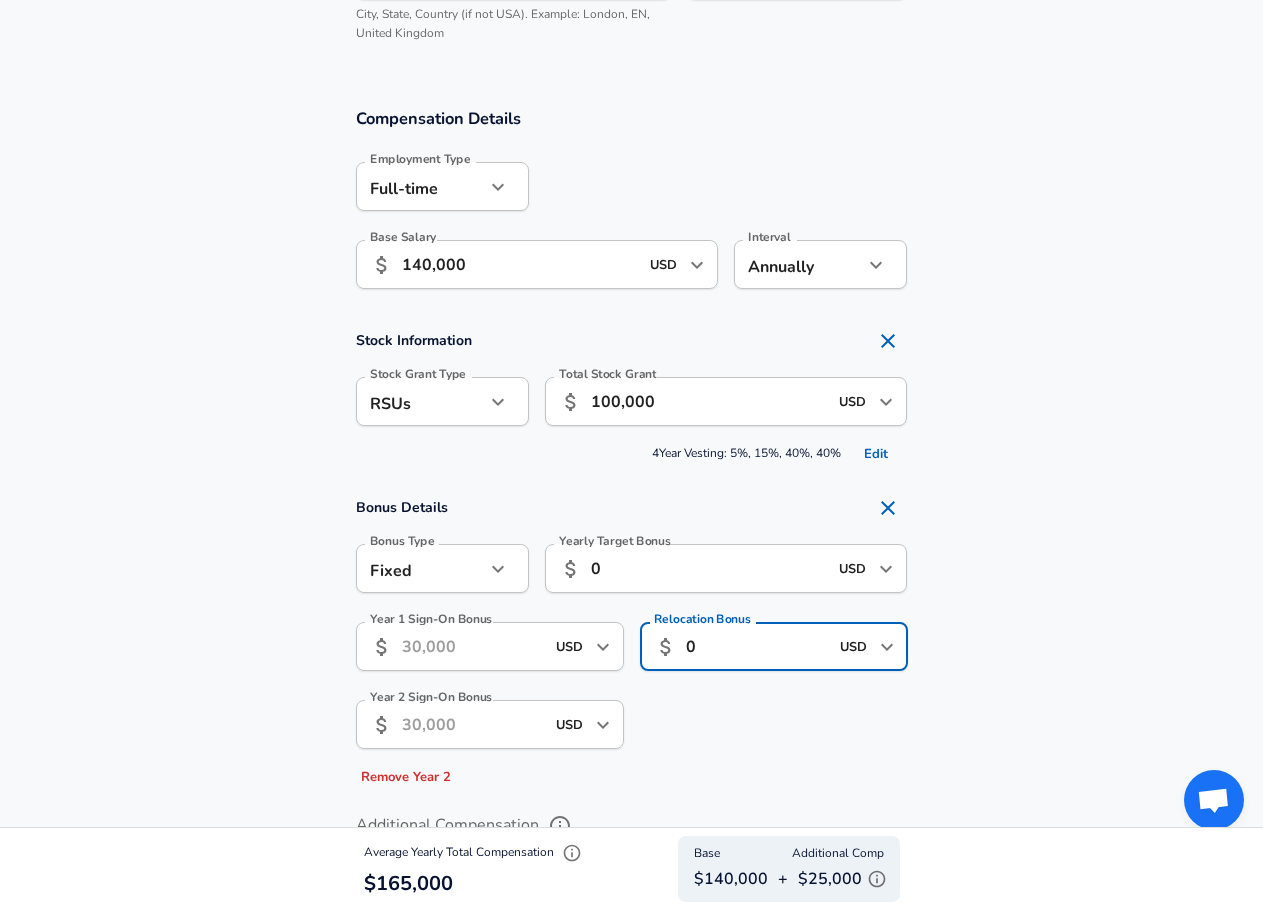 type on "0" 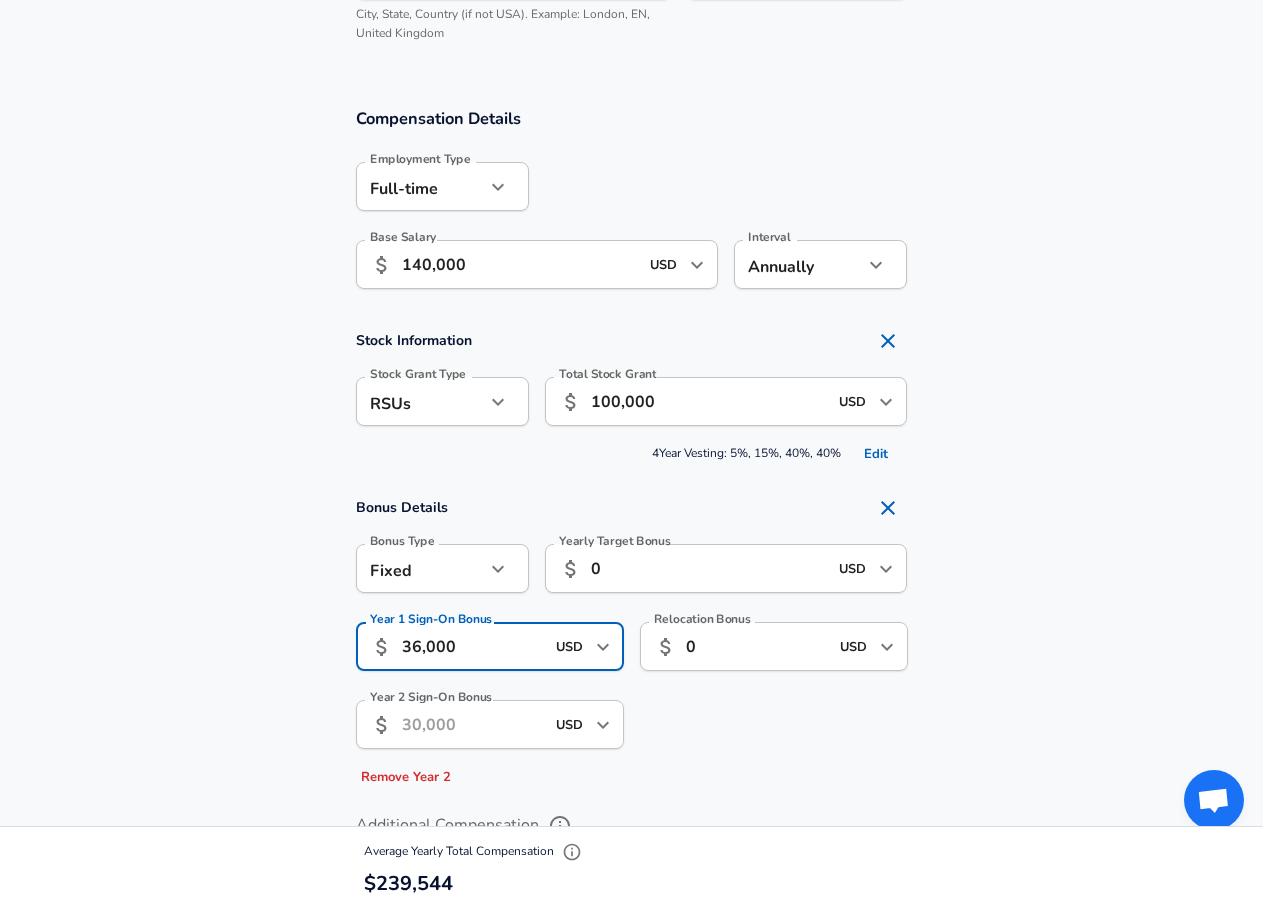 type on "36,000" 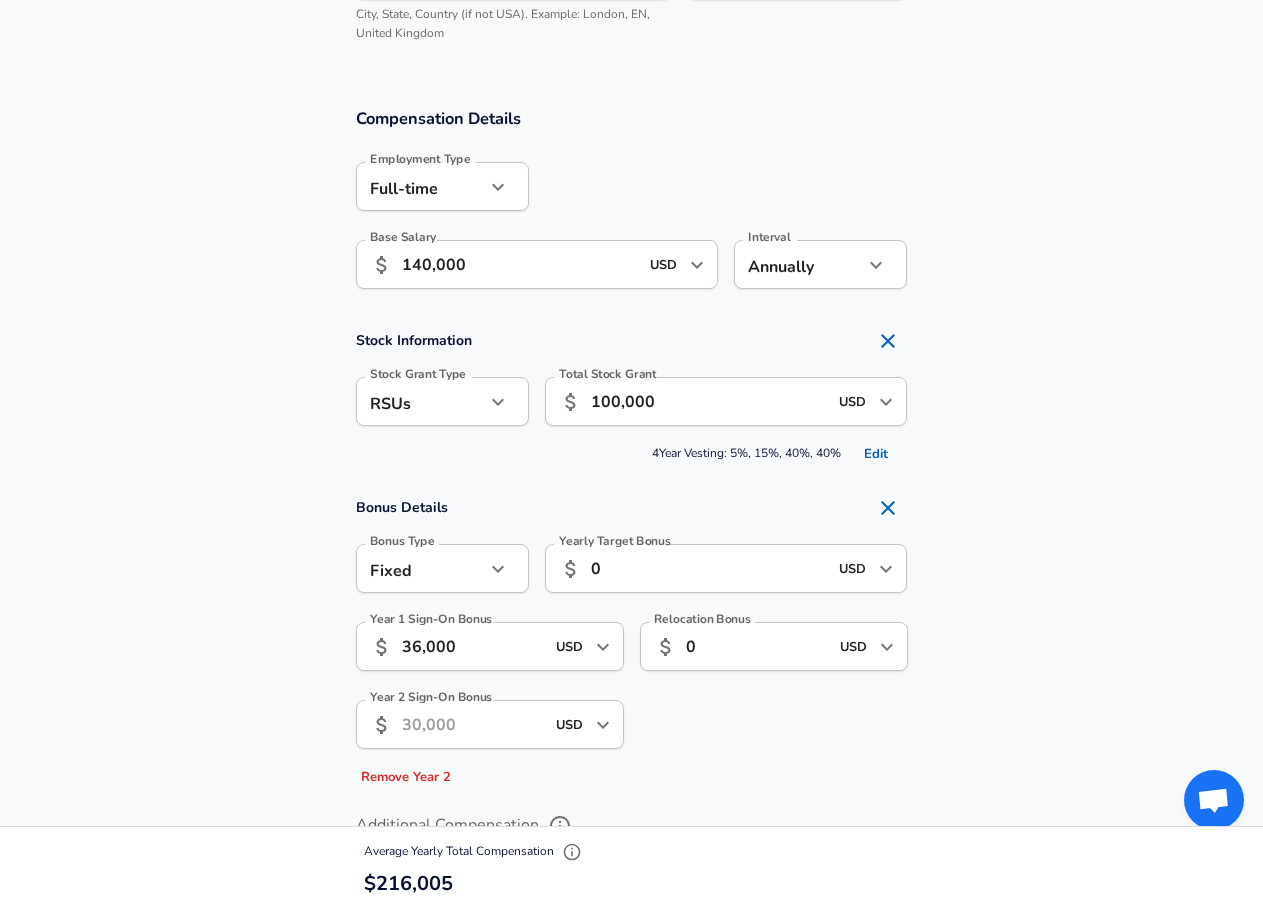 click on "Year 2 Sign-On Bonus" at bounding box center [473, 724] 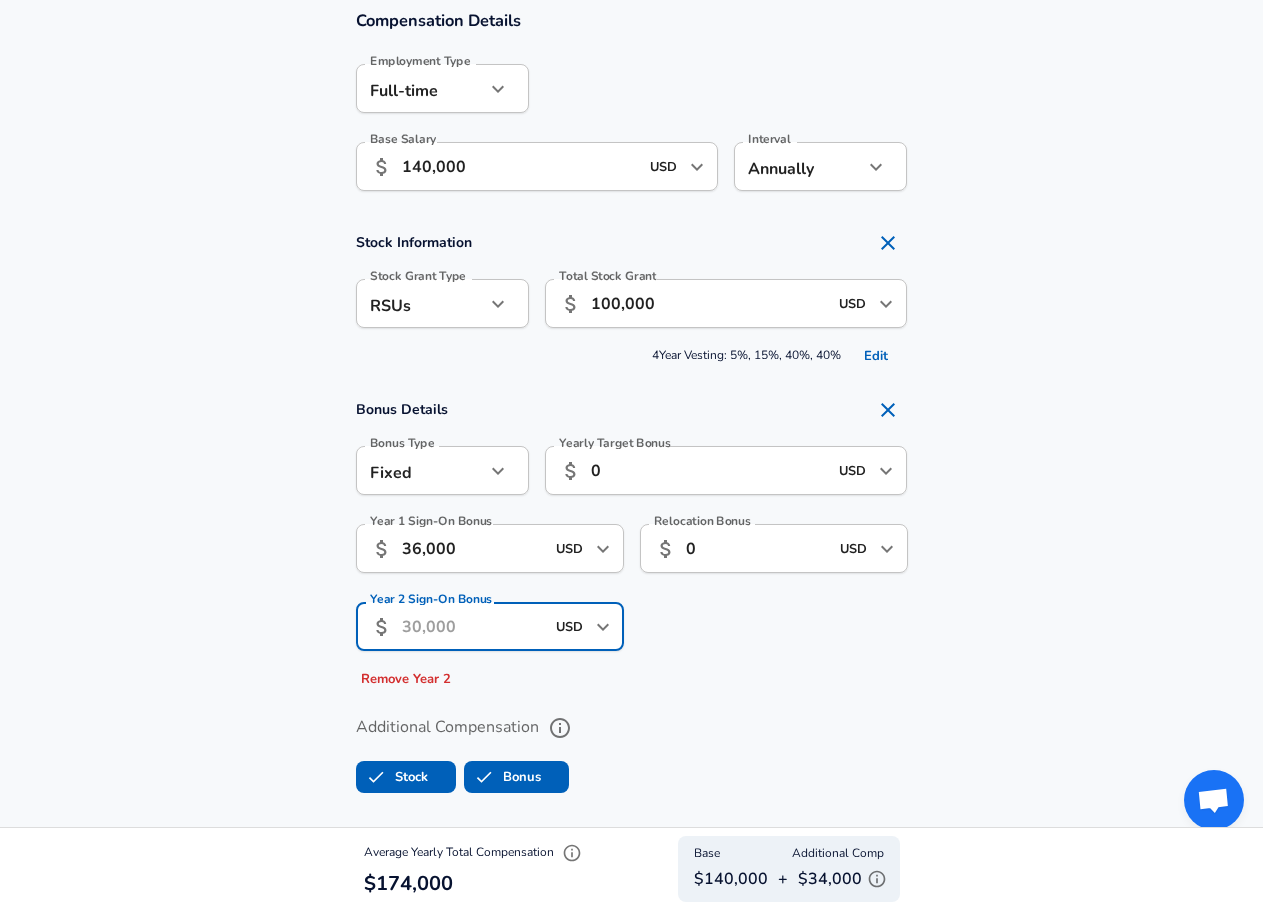 scroll, scrollTop: 1300, scrollLeft: 0, axis: vertical 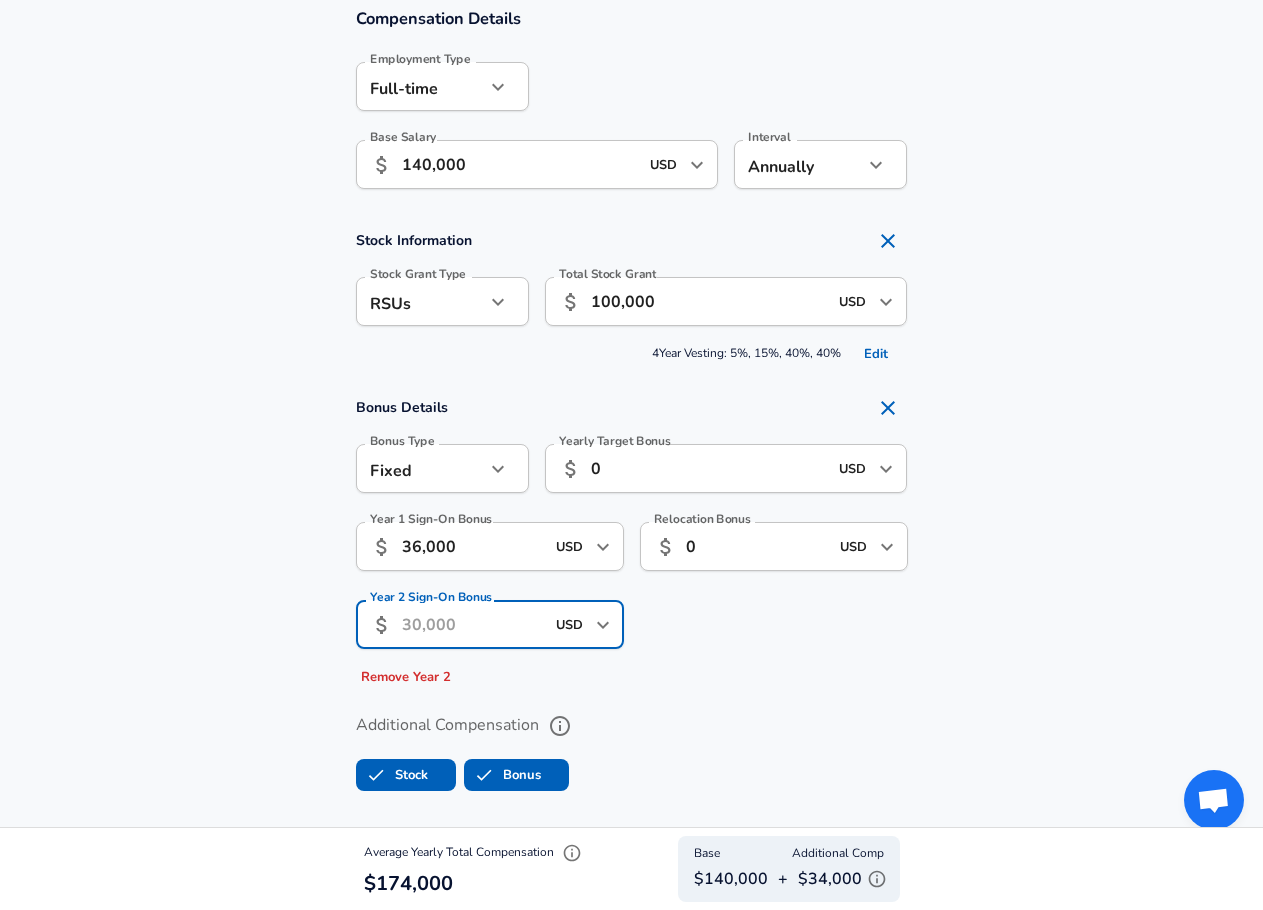 click on "Year 2 Sign-On Bonus" at bounding box center [473, 624] 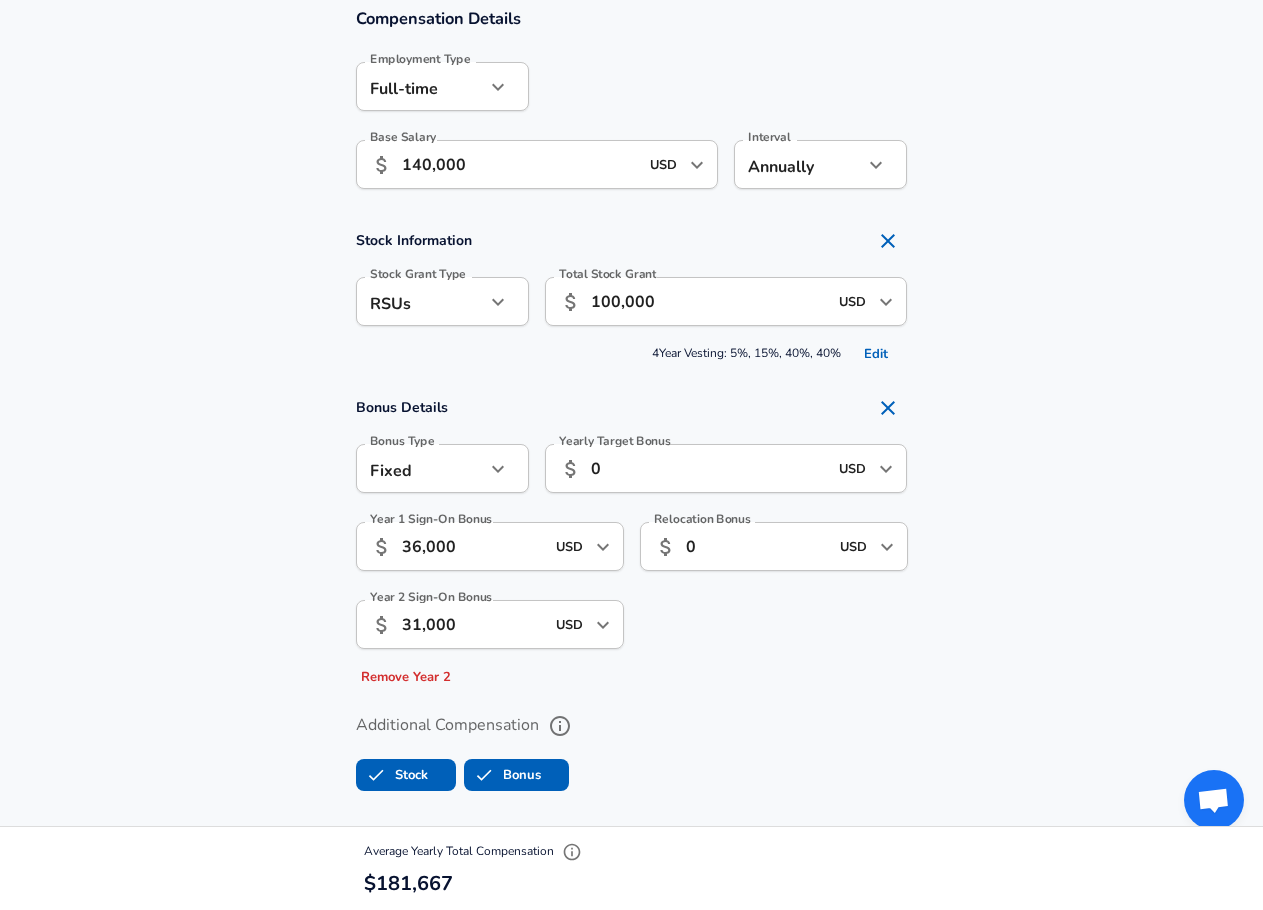click on "Relocation Bonus ​ 0 USD ​ Relocation Bonus" at bounding box center (766, 599) 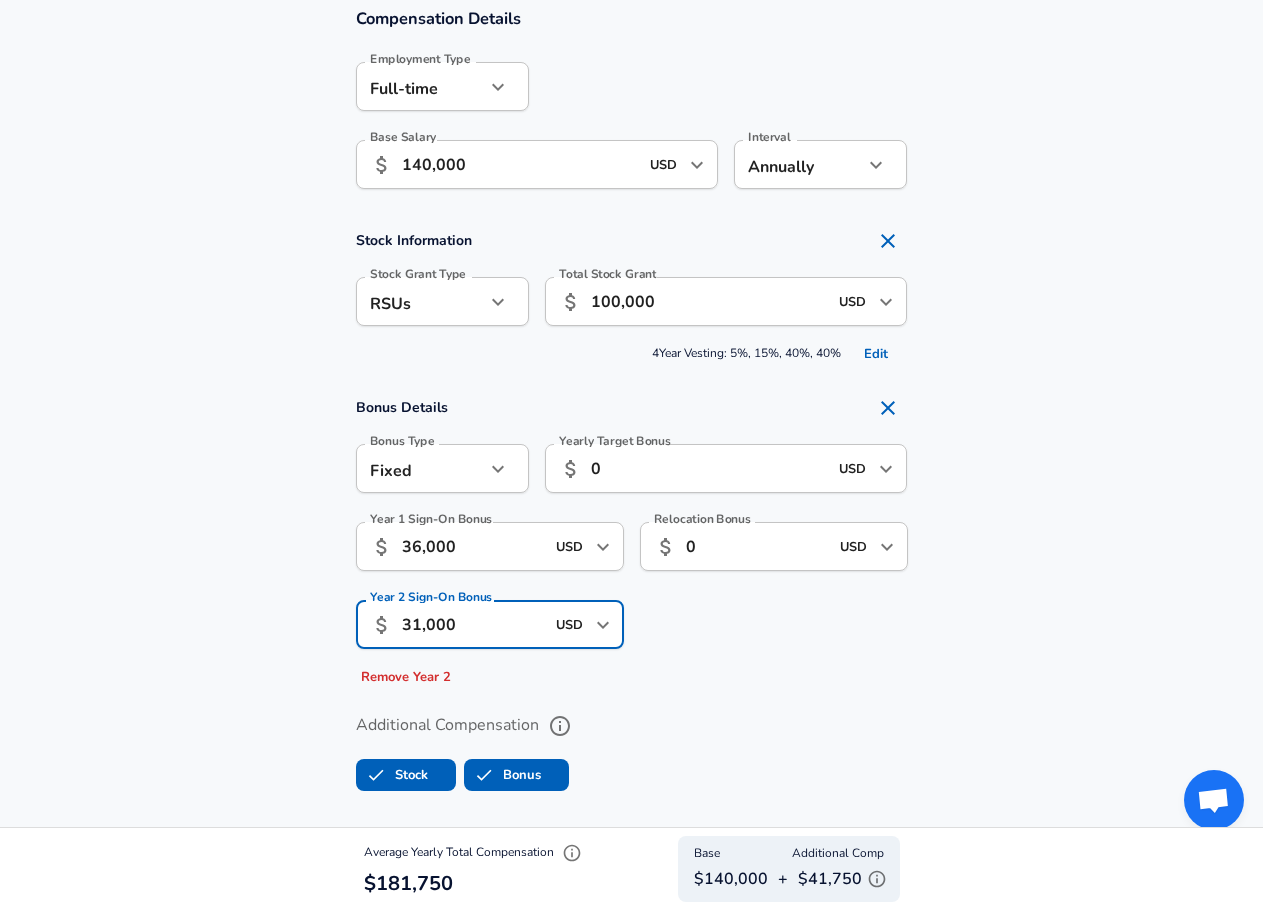 drag, startPoint x: 472, startPoint y: 625, endPoint x: 415, endPoint y: 626, distance: 57.00877 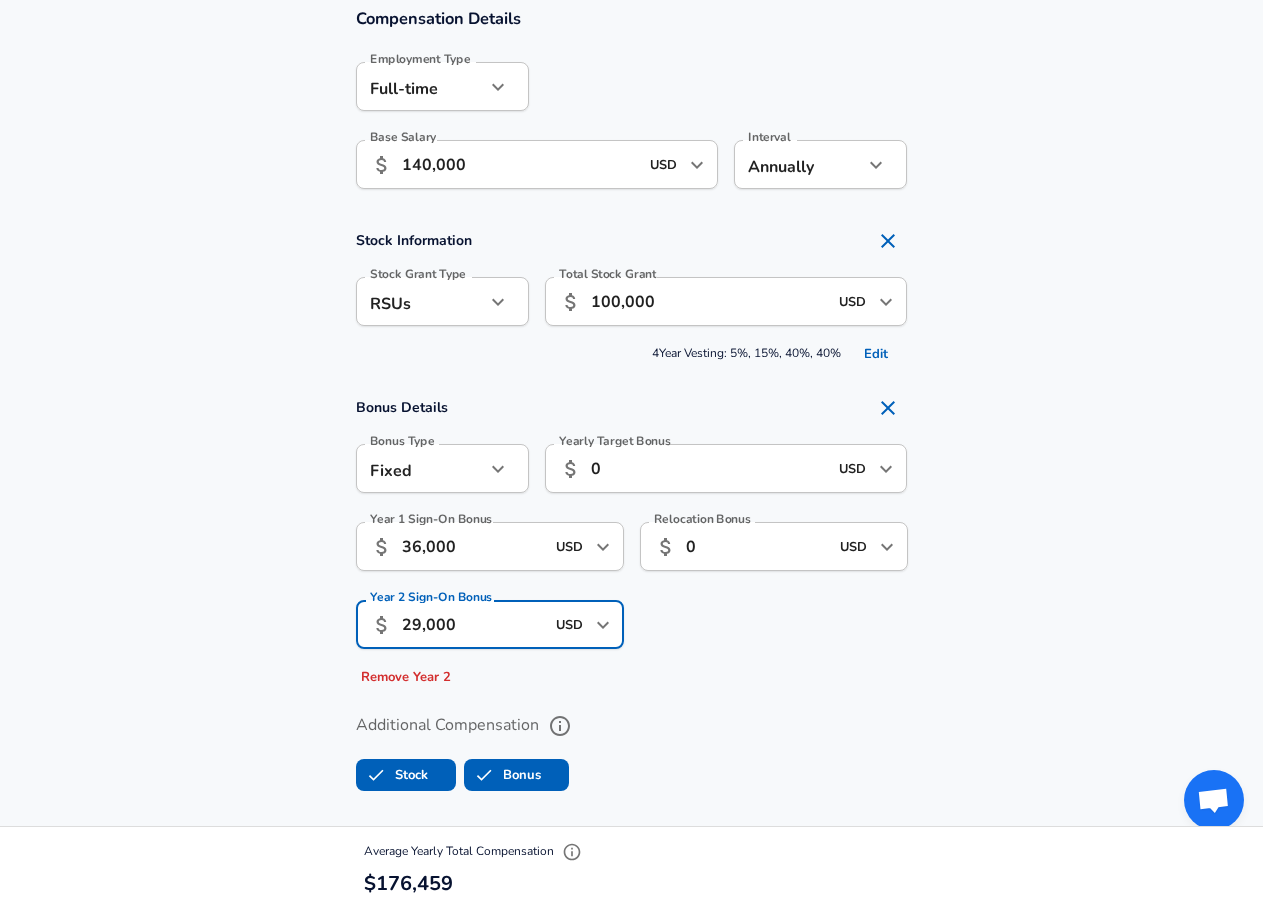 type on "29,000" 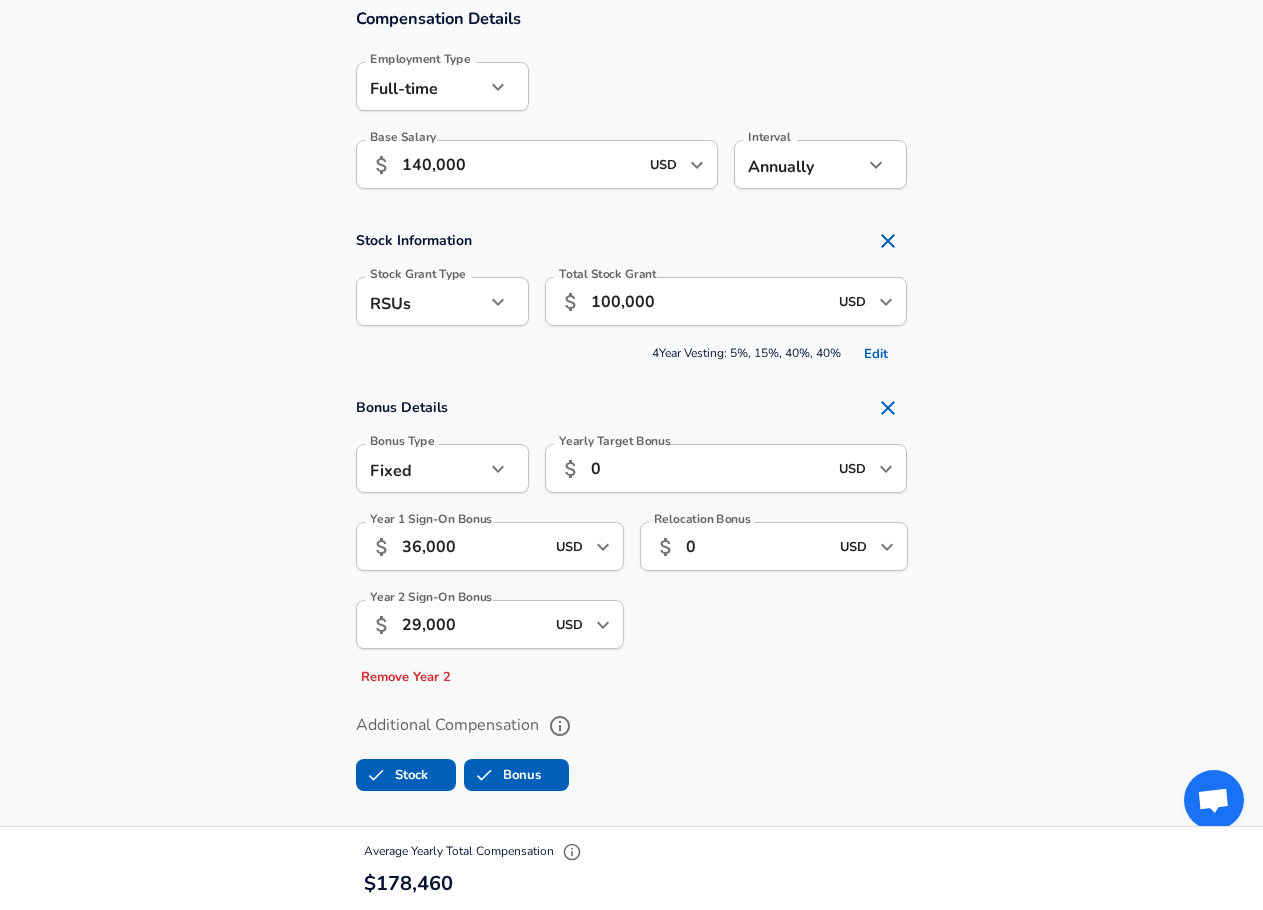 click on "Relocation Bonus ​ 0 USD ​ Relocation Bonus" at bounding box center (766, 599) 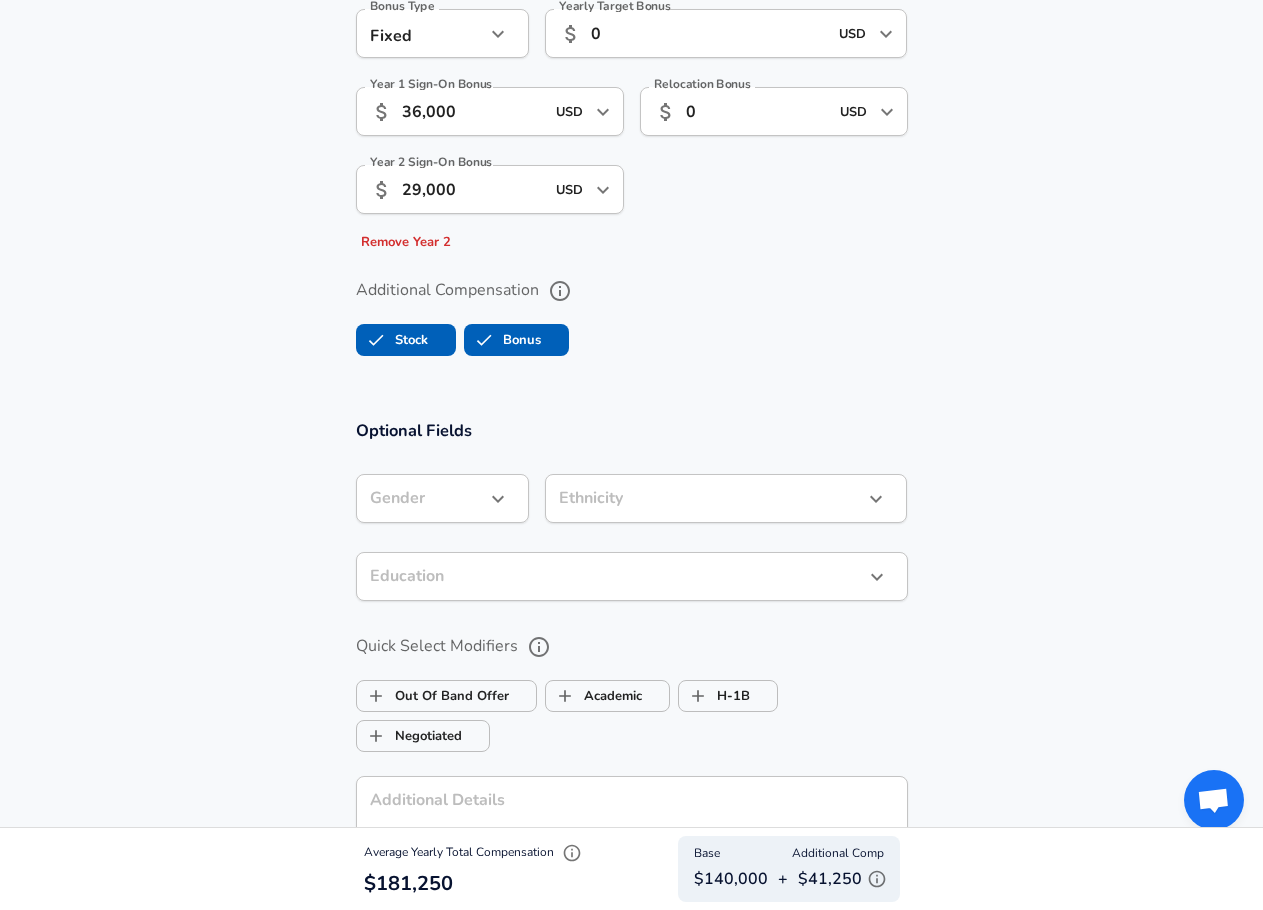 scroll, scrollTop: 1741, scrollLeft: 0, axis: vertical 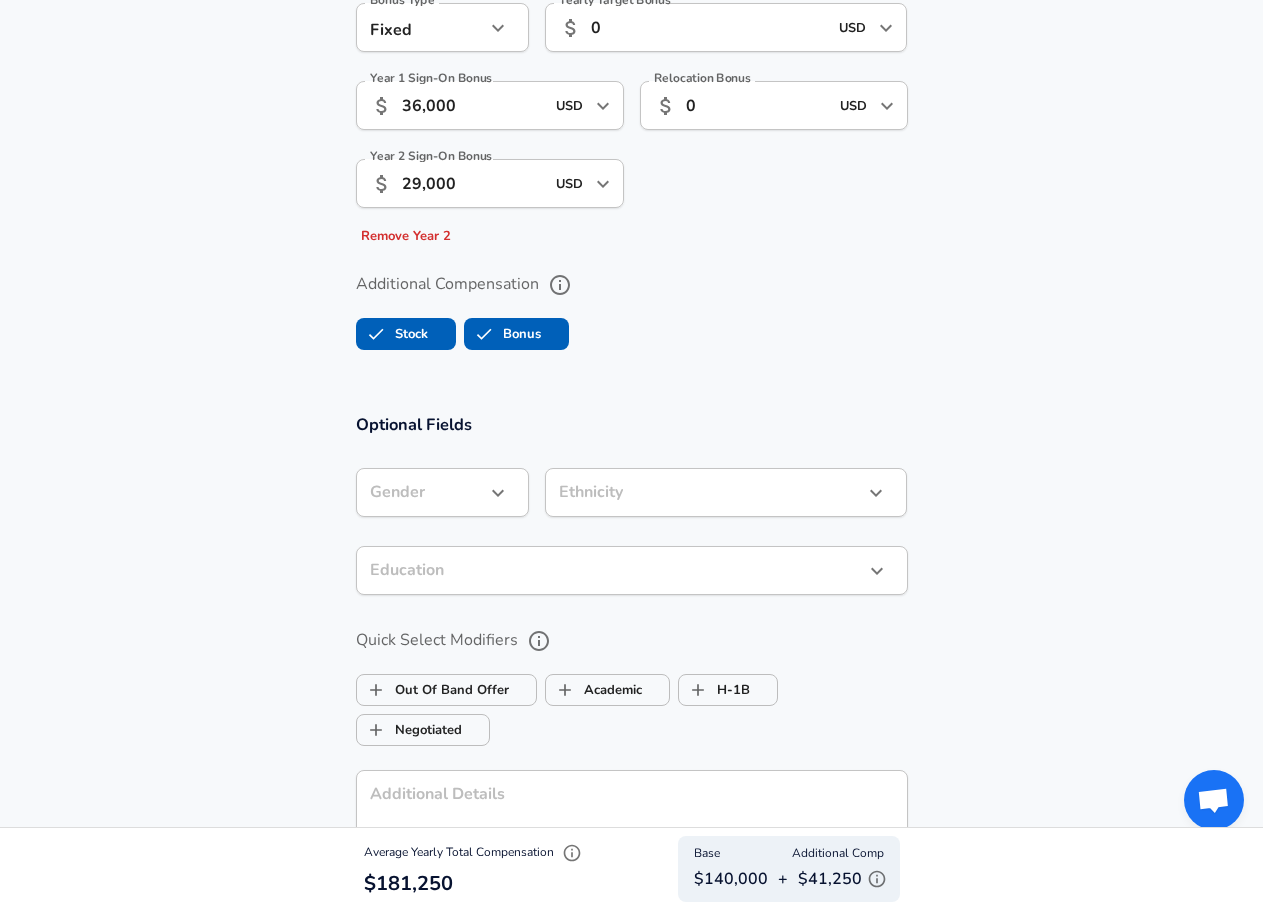click on "​ Gender" at bounding box center [442, 492] 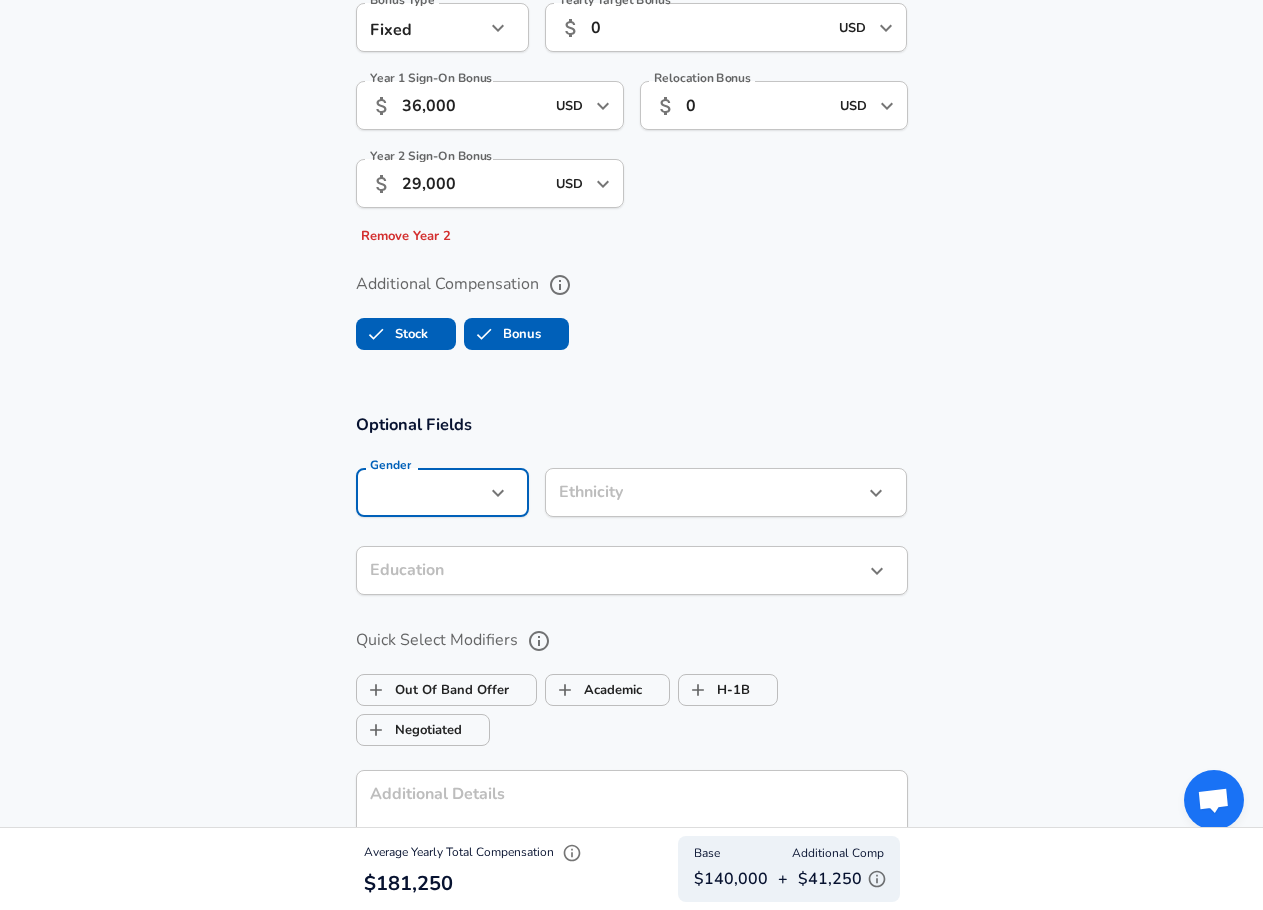 click at bounding box center (498, 493) 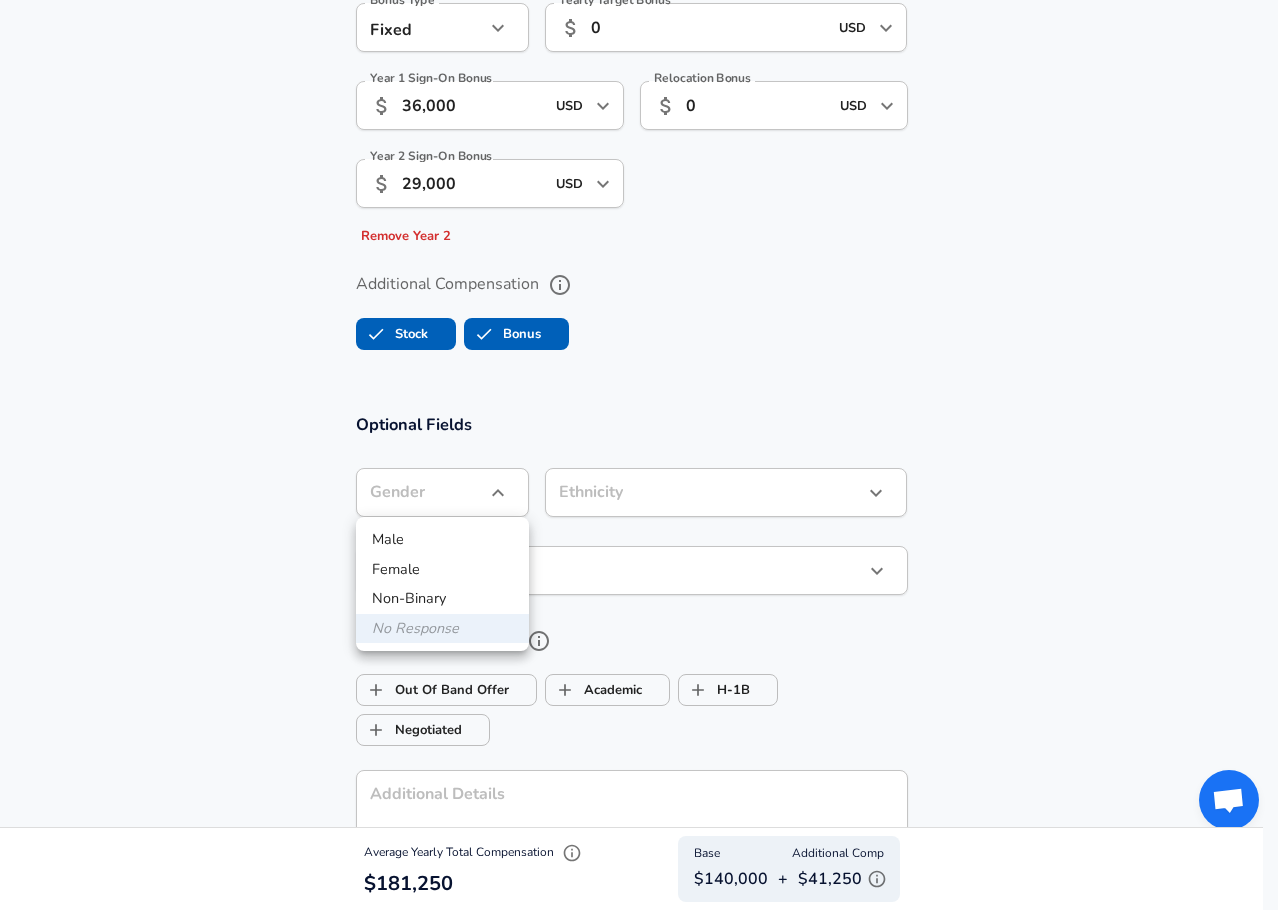 click on "Male" at bounding box center [442, 540] 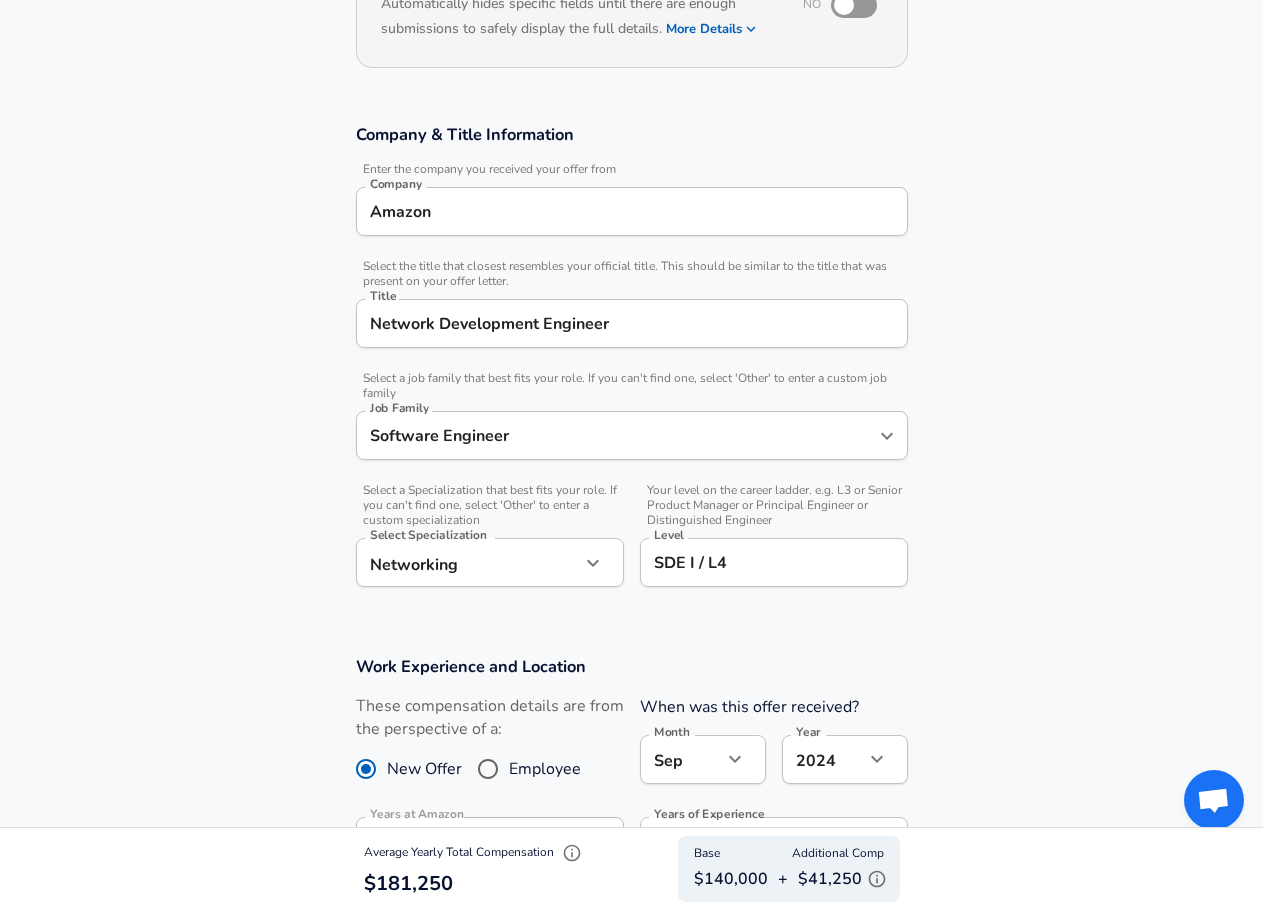 scroll, scrollTop: 0, scrollLeft: 0, axis: both 